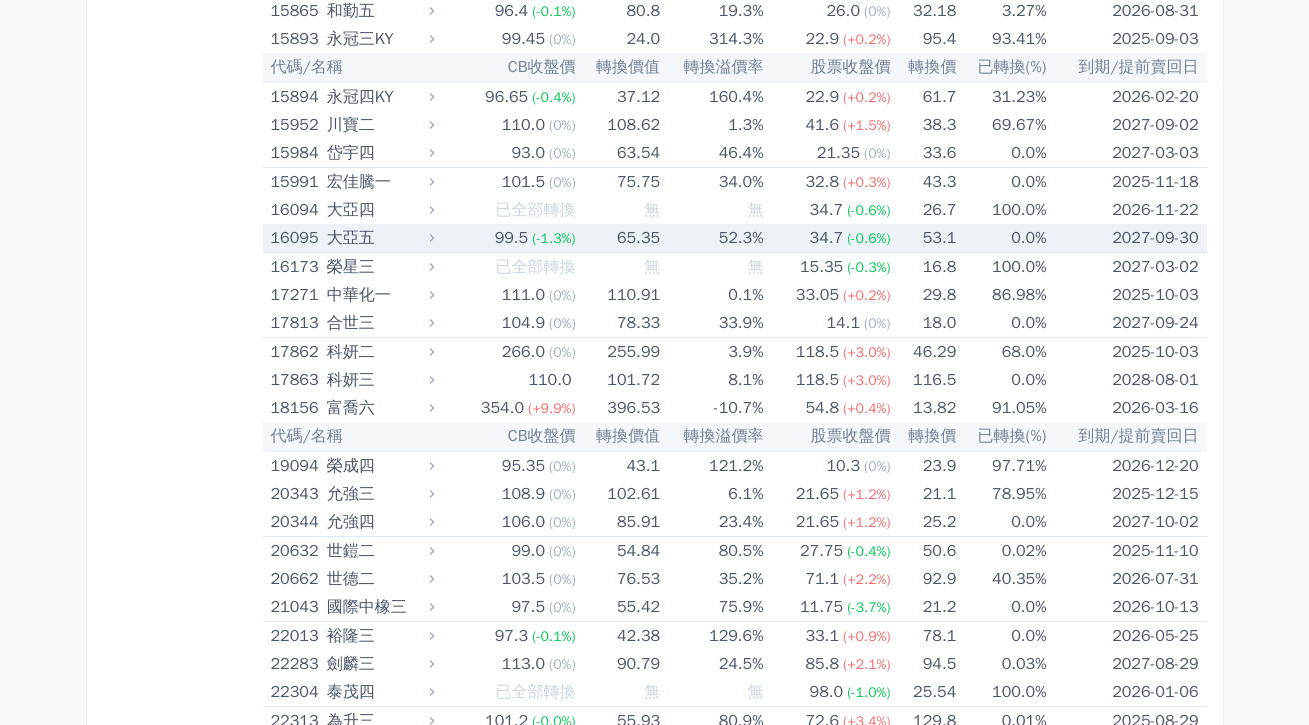 scroll, scrollTop: 849, scrollLeft: 0, axis: vertical 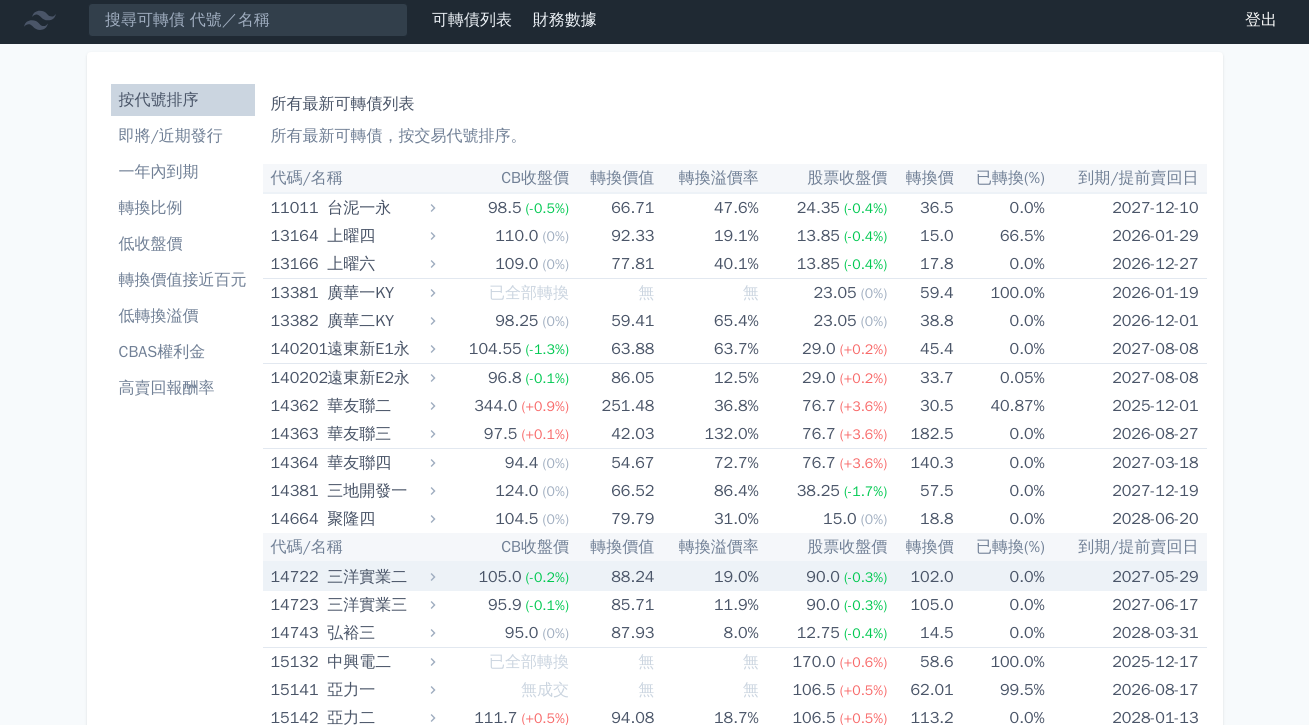 click 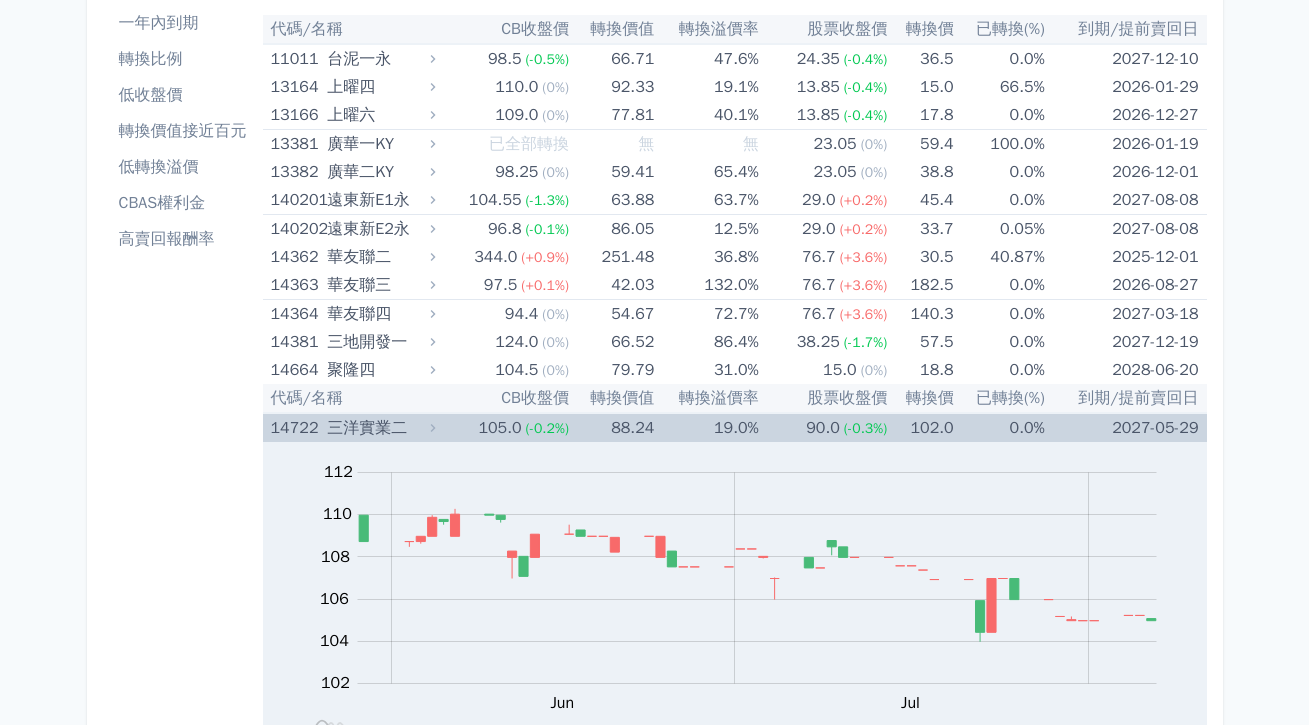 scroll, scrollTop: 157, scrollLeft: 0, axis: vertical 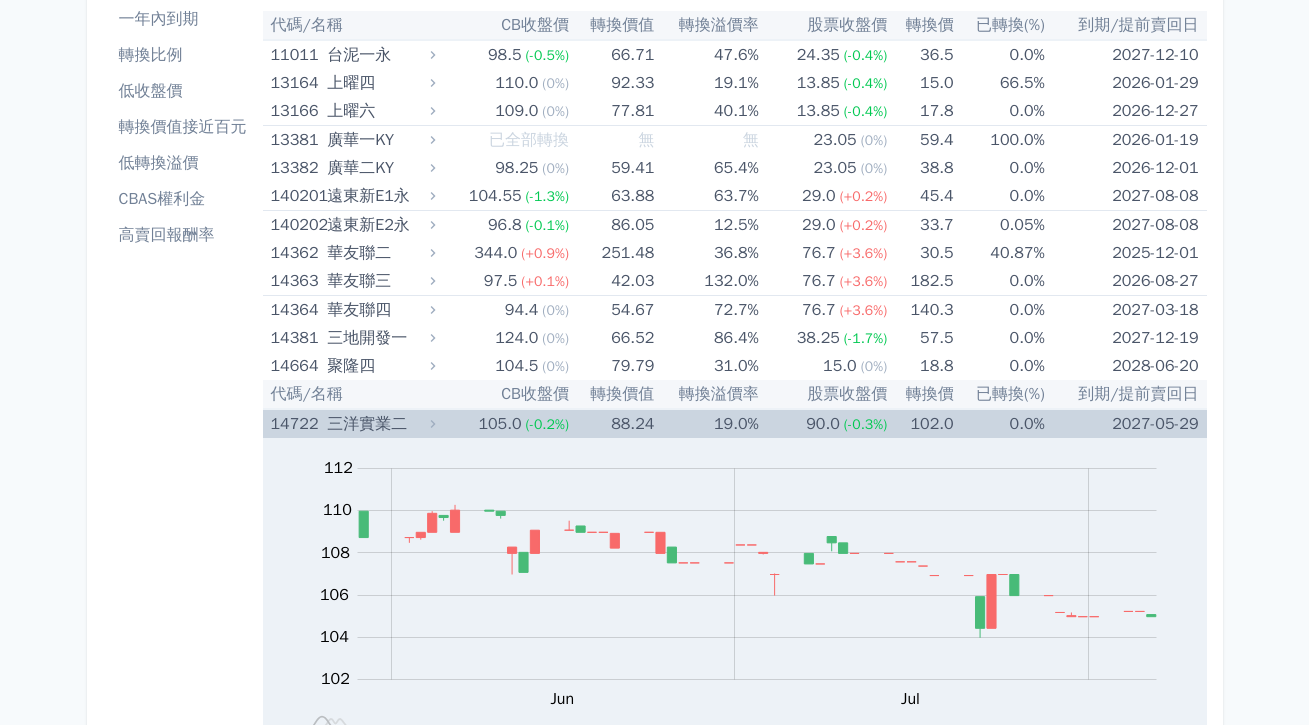 click on "三洋實業二" at bounding box center [379, 424] 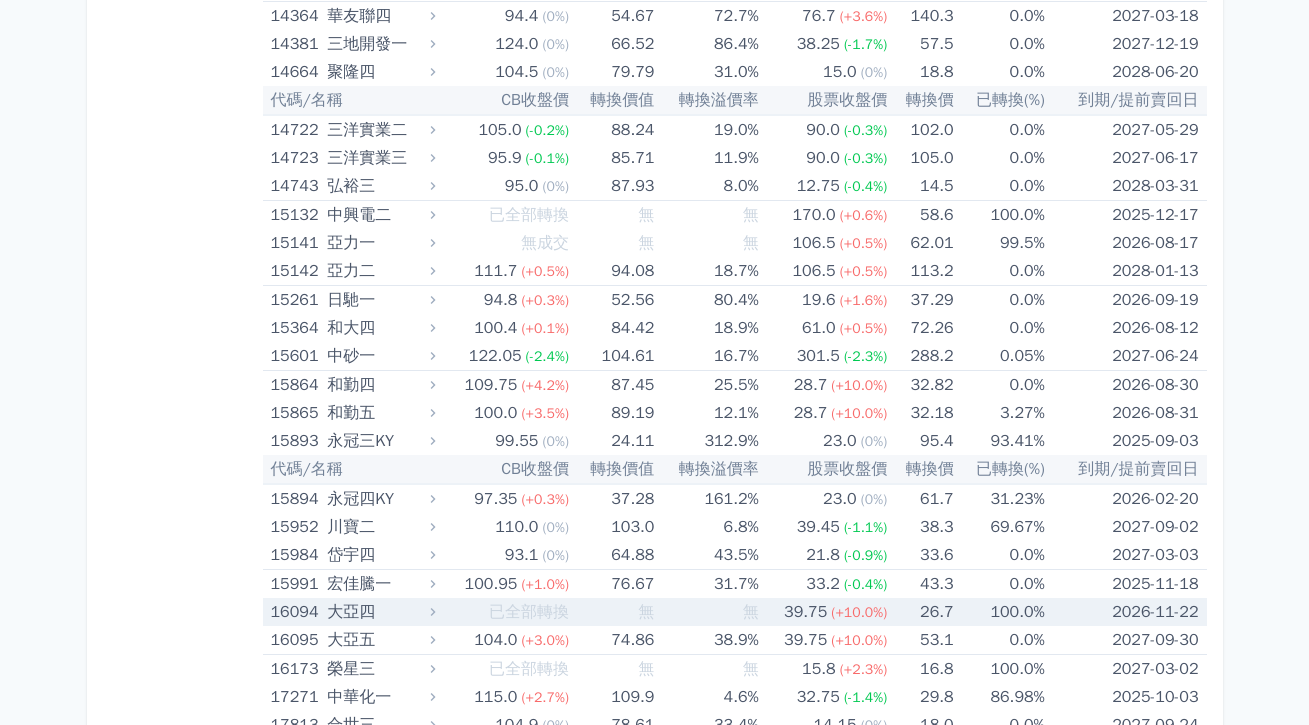 scroll, scrollTop: 455, scrollLeft: 0, axis: vertical 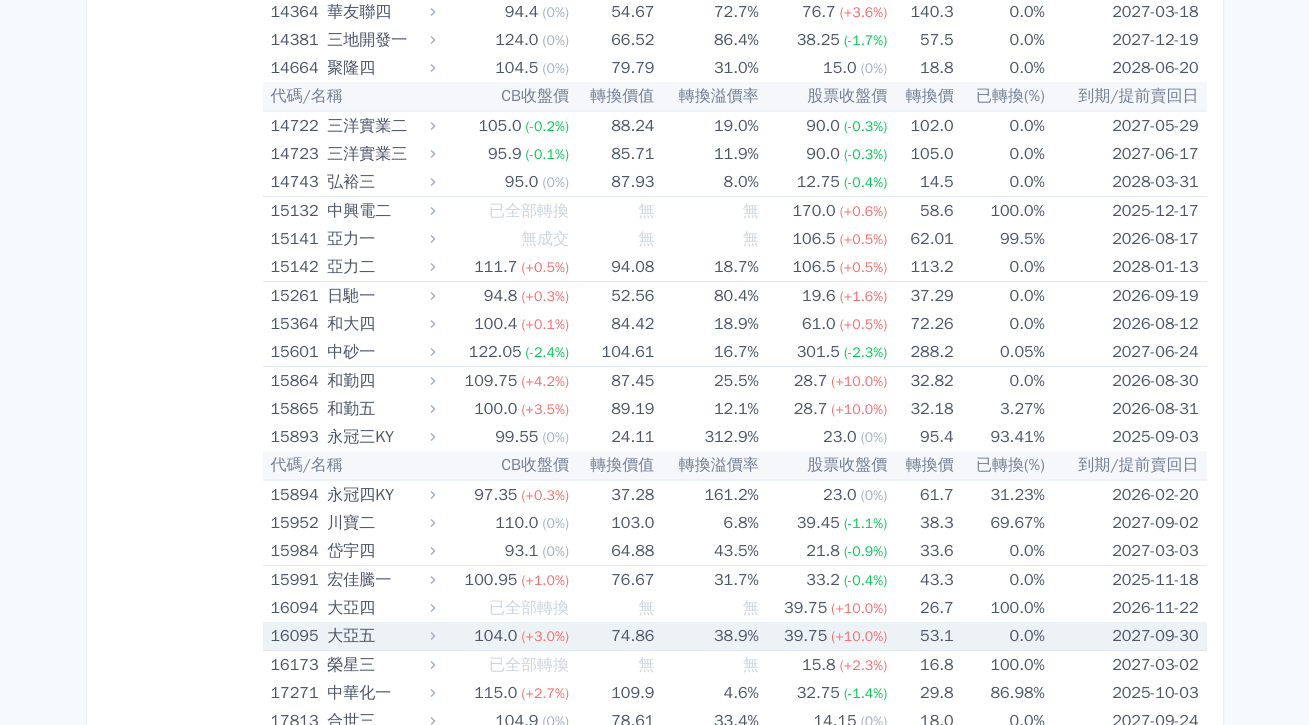 click on "大亞五" at bounding box center (379, 636) 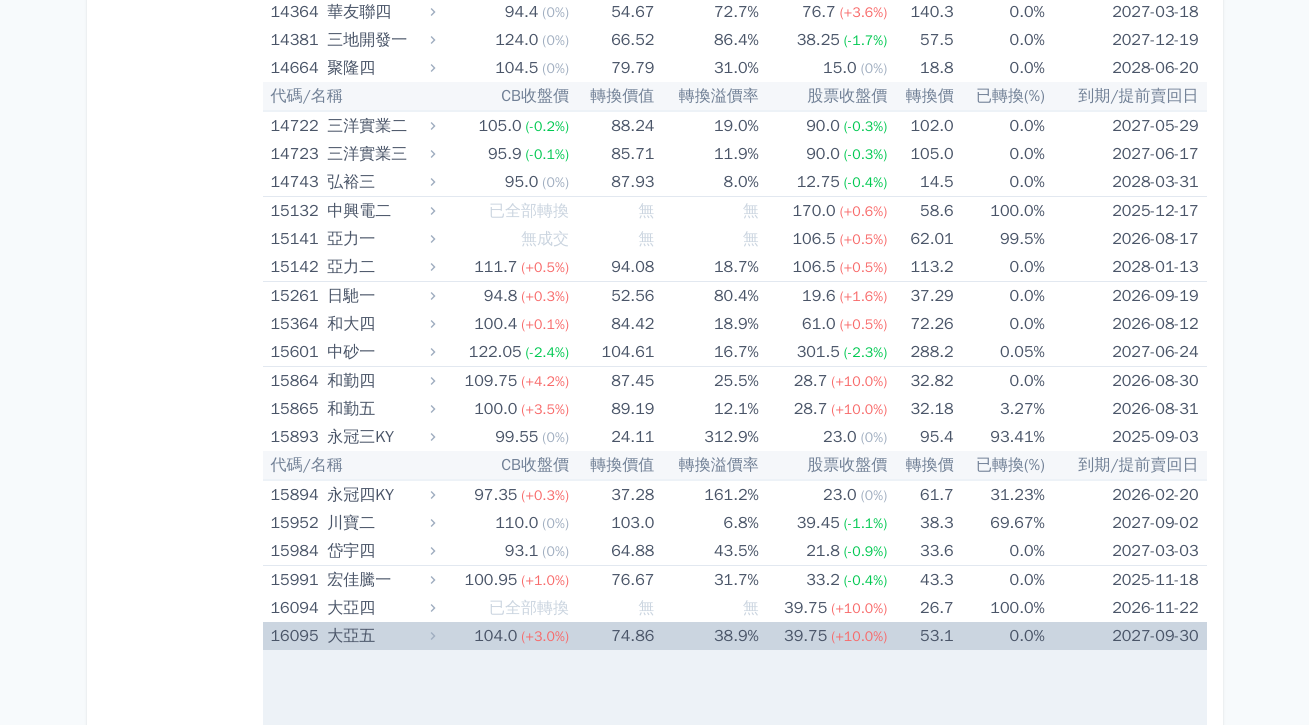 scroll, scrollTop: 688, scrollLeft: 0, axis: vertical 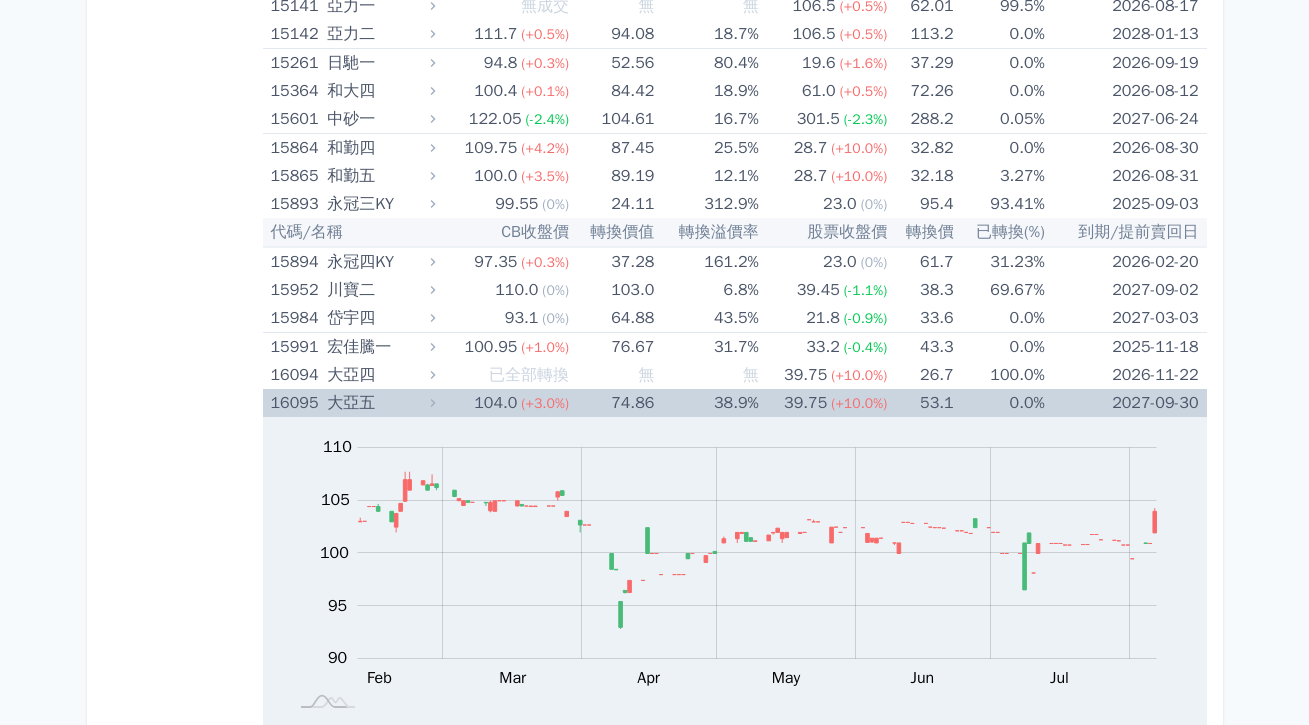 click on "104.0" at bounding box center (495, 403) 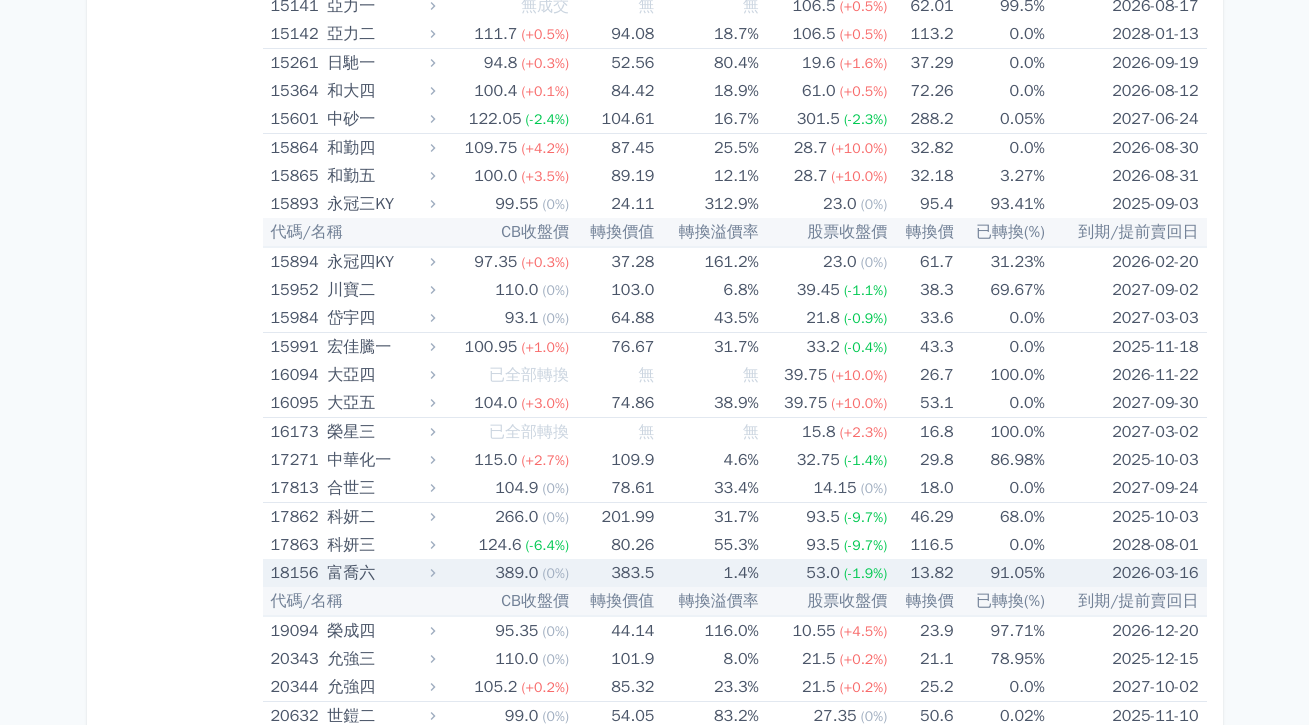 click on "389.0 (0%)" at bounding box center (504, 573) 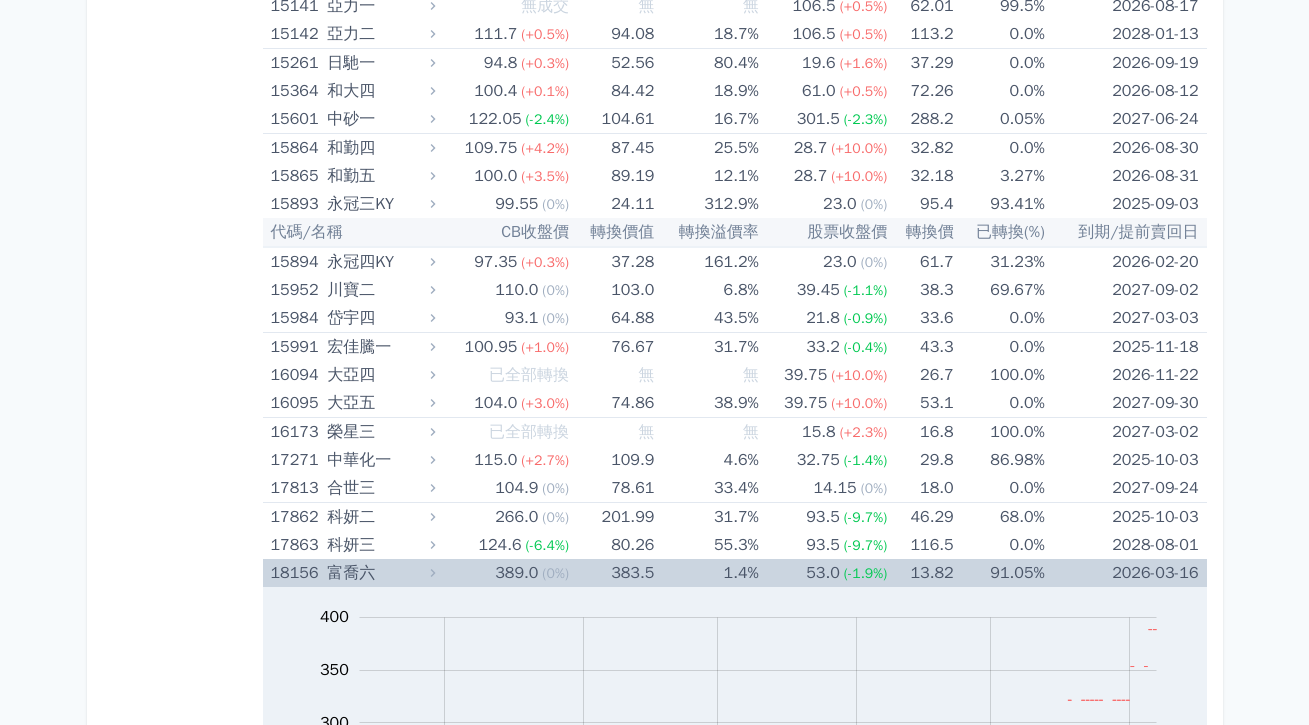 scroll, scrollTop: 899, scrollLeft: 0, axis: vertical 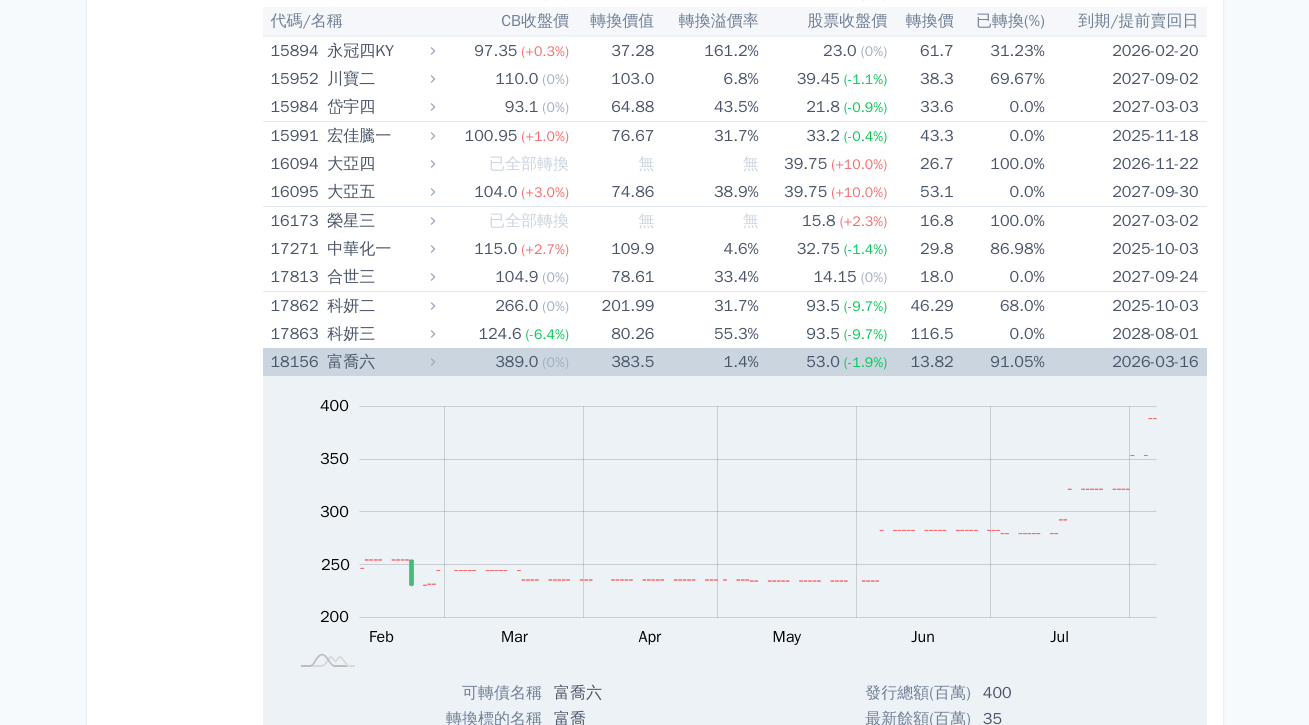 click on "富喬六" at bounding box center (379, 362) 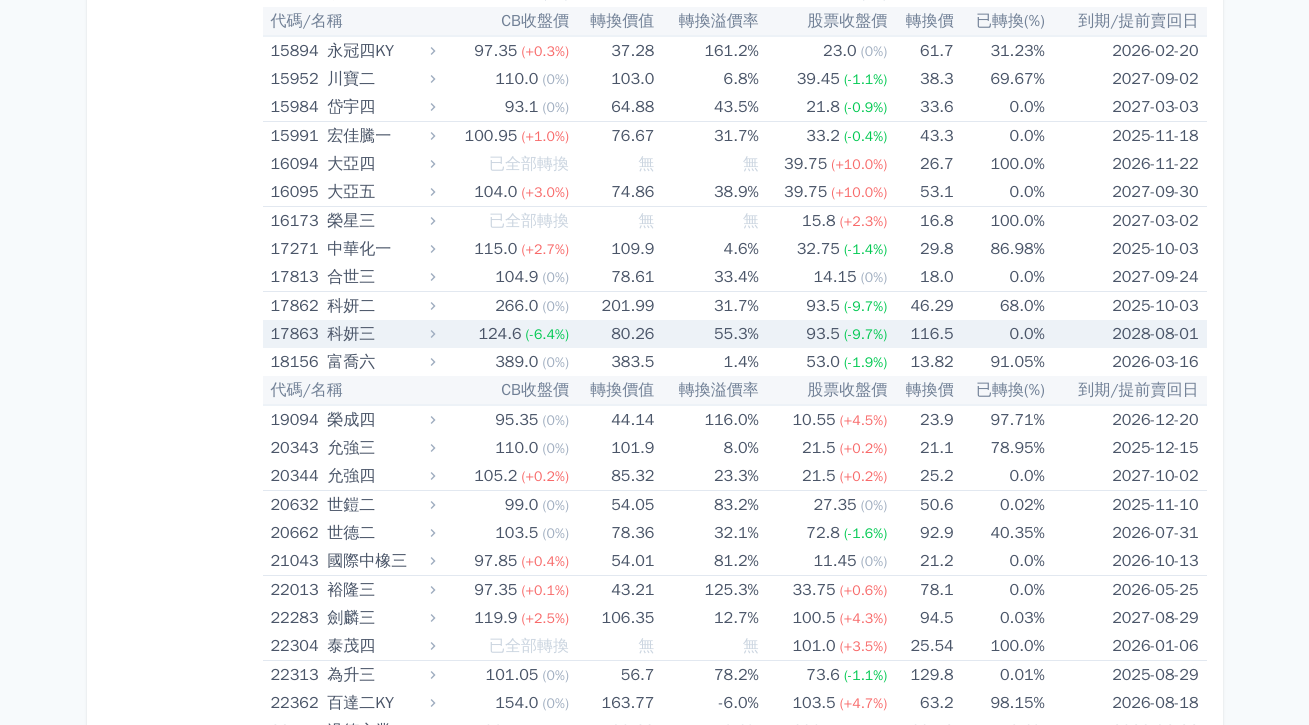 click on "科妍三" at bounding box center [379, 334] 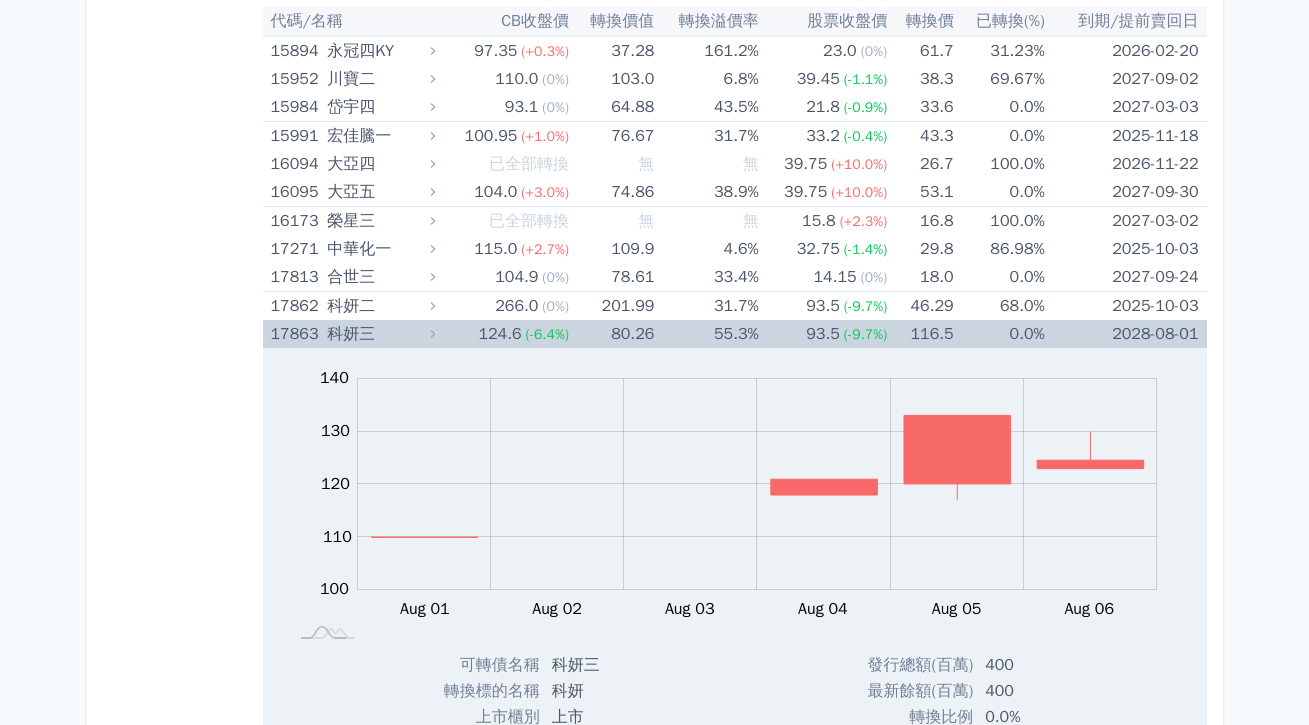 click on "科妍三" at bounding box center [379, 334] 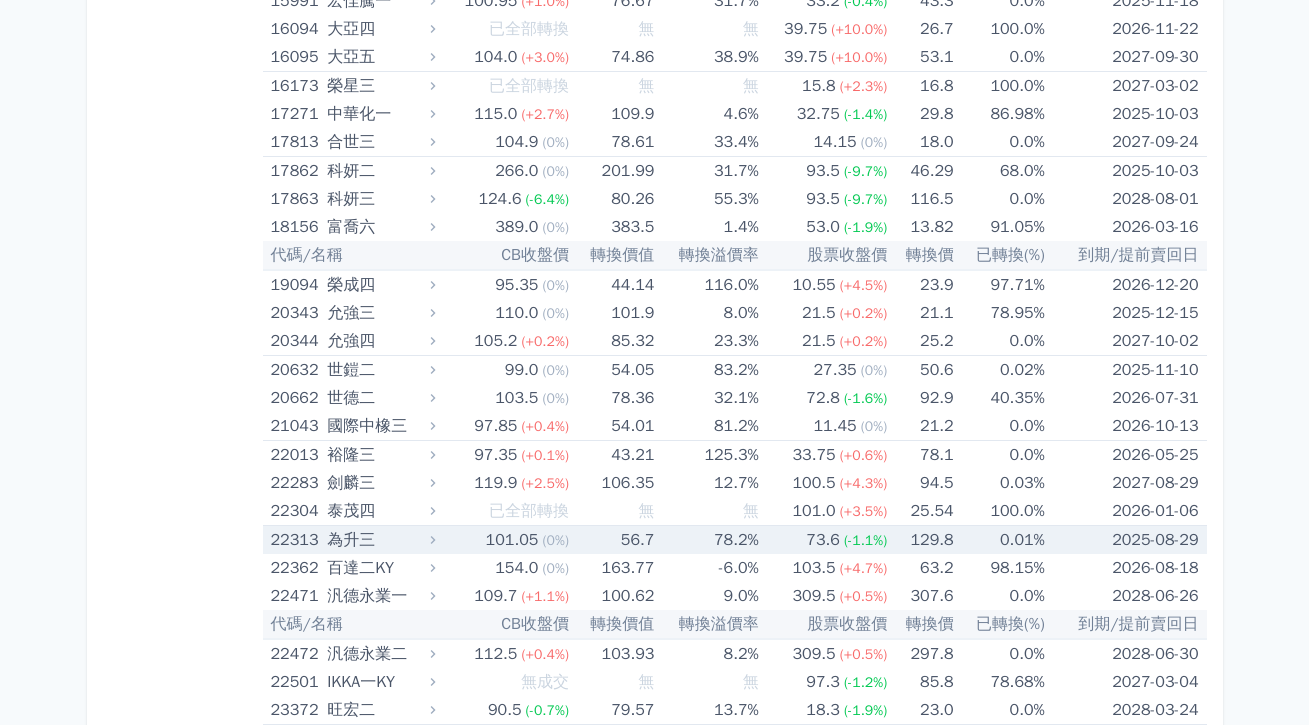 scroll, scrollTop: 1039, scrollLeft: 0, axis: vertical 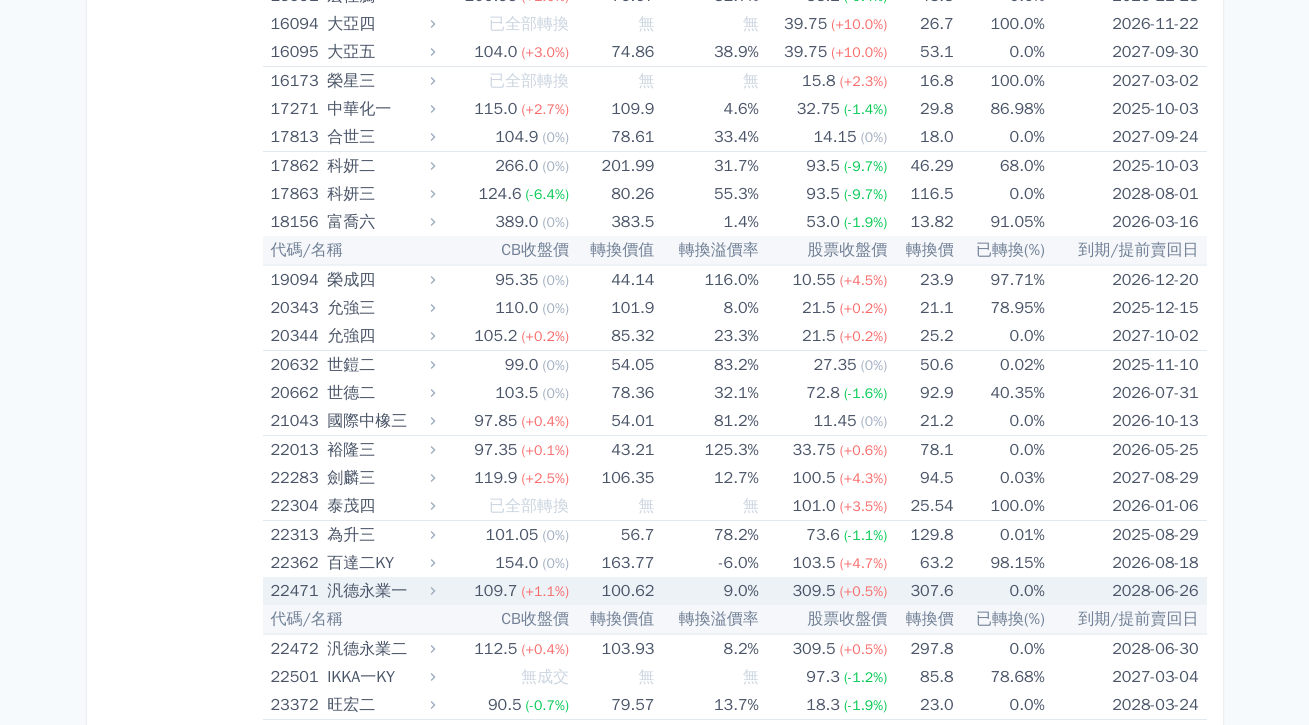 click on "汎德永業一" at bounding box center (379, 591) 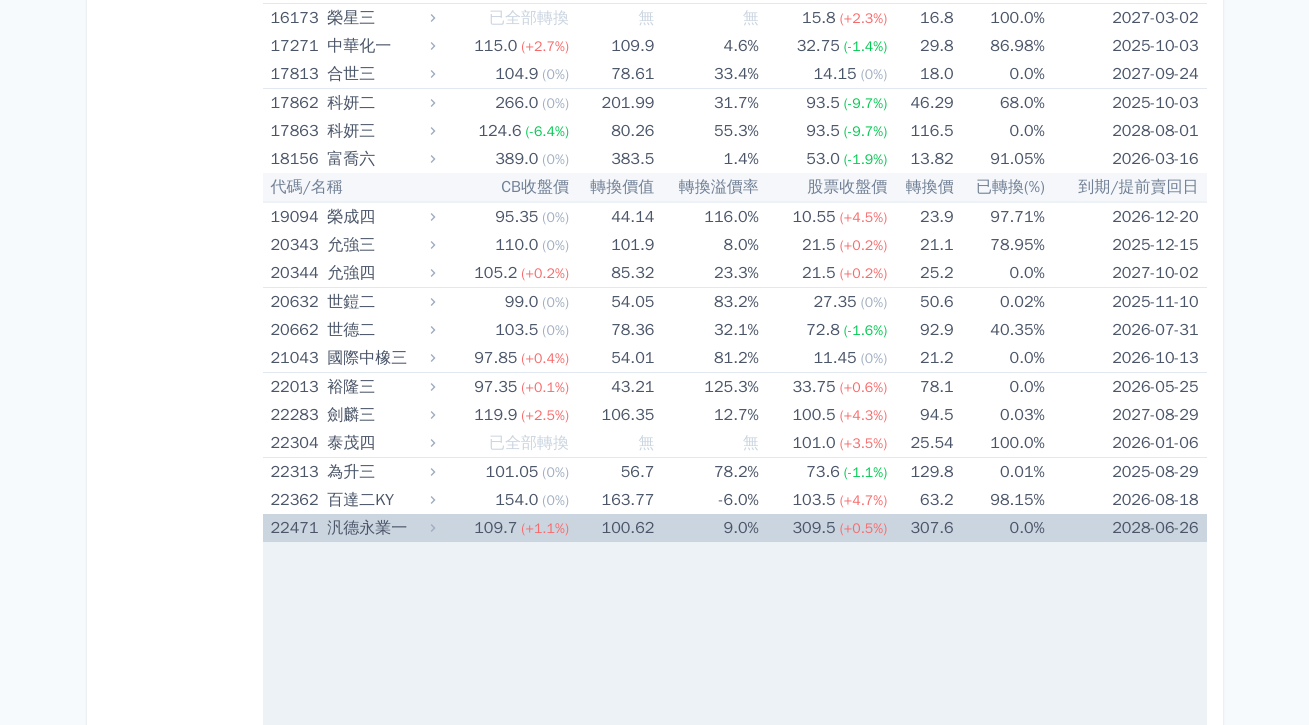 scroll, scrollTop: 1310, scrollLeft: 0, axis: vertical 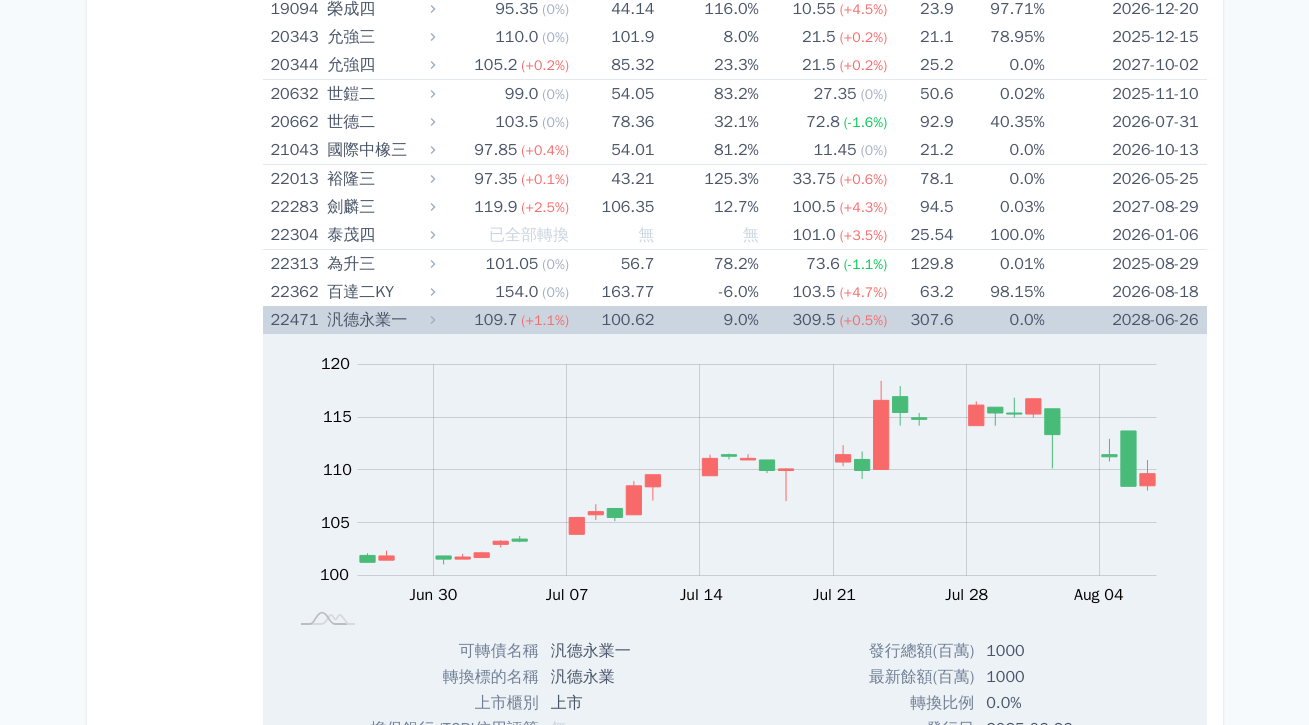click on "109.7 (+1.1%)" at bounding box center (504, 320) 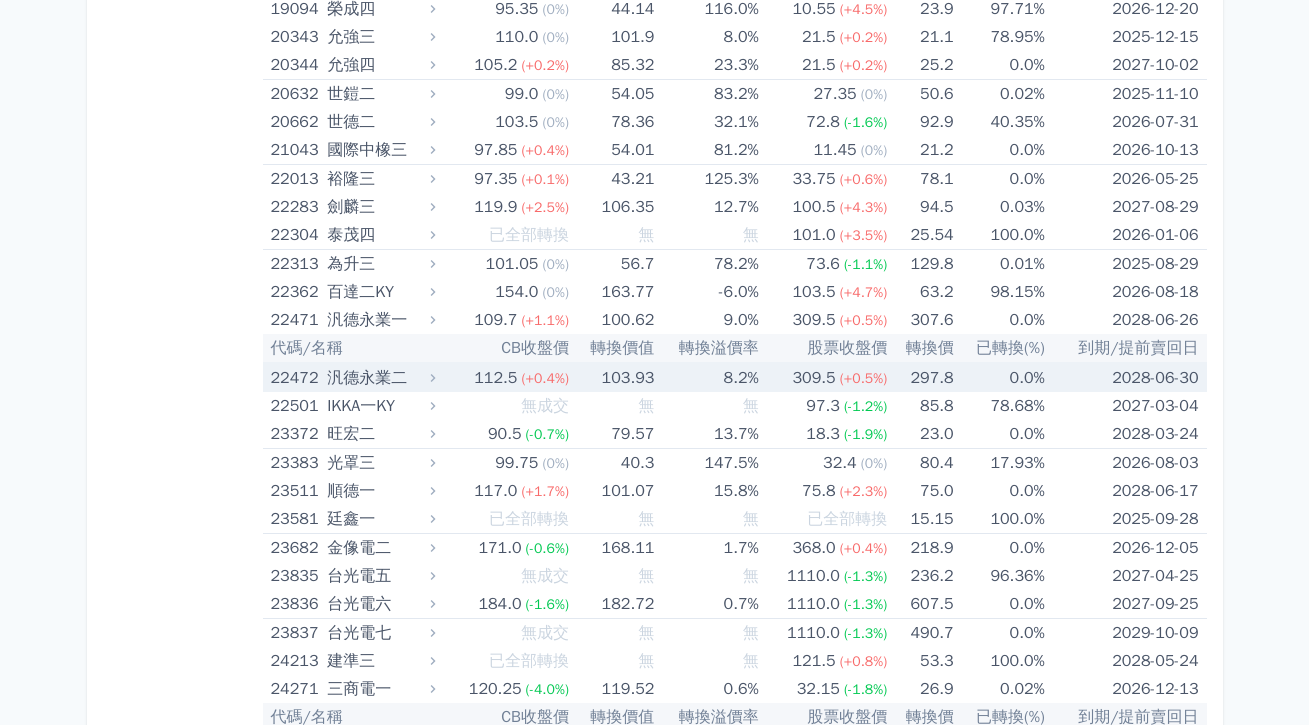 click on "112.5 (+0.4%)" at bounding box center (504, 377) 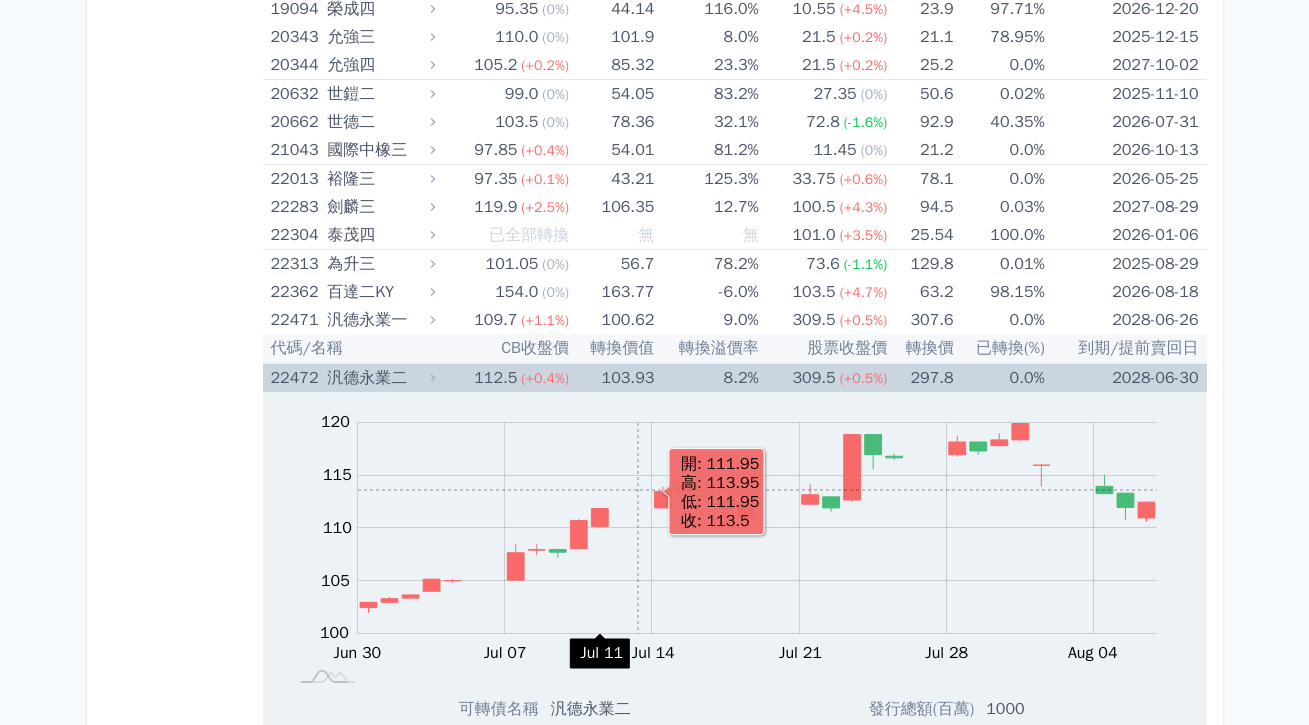 scroll, scrollTop: 1314, scrollLeft: 0, axis: vertical 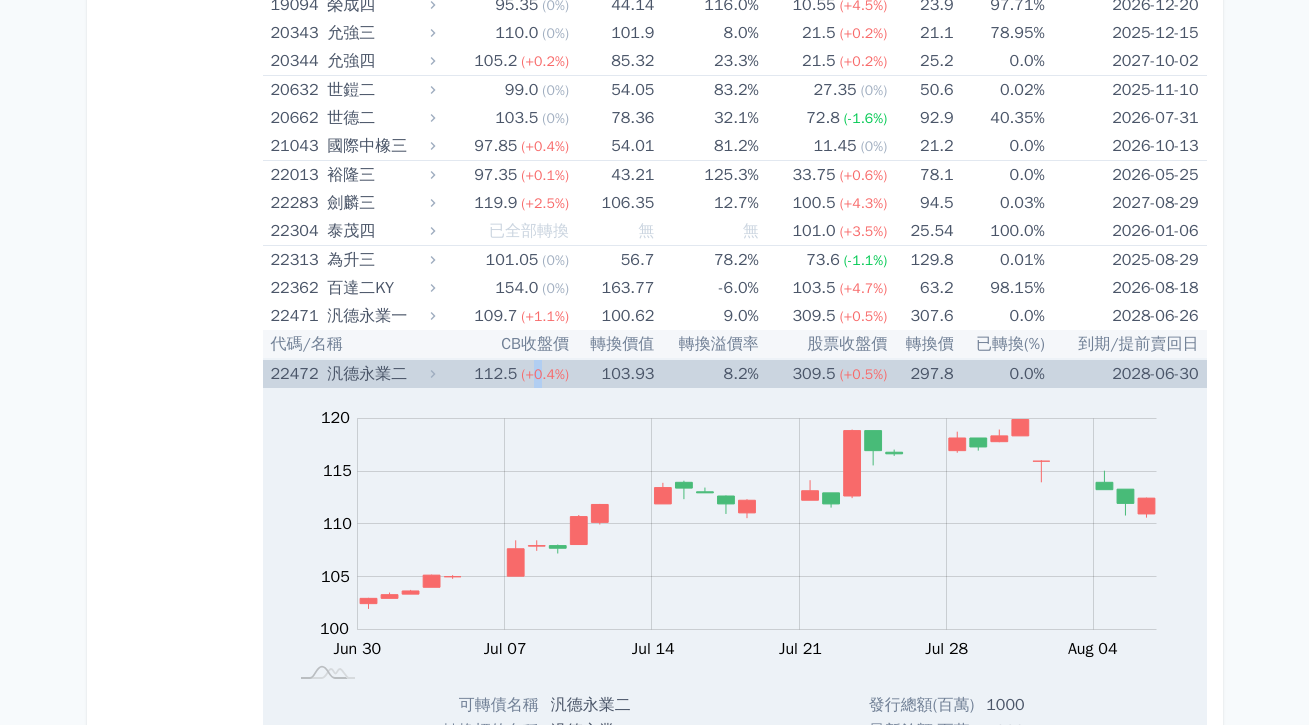 click on "(+0.4%)" at bounding box center (545, 374) 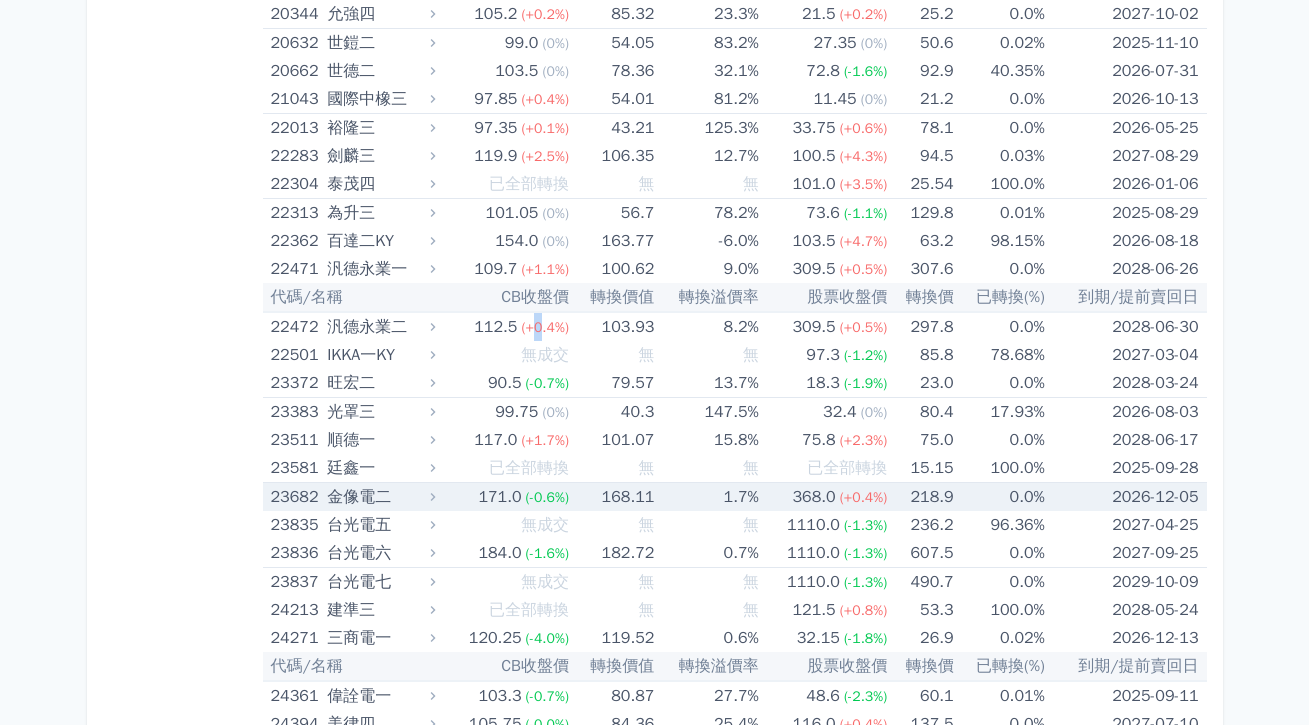 scroll, scrollTop: 1407, scrollLeft: 0, axis: vertical 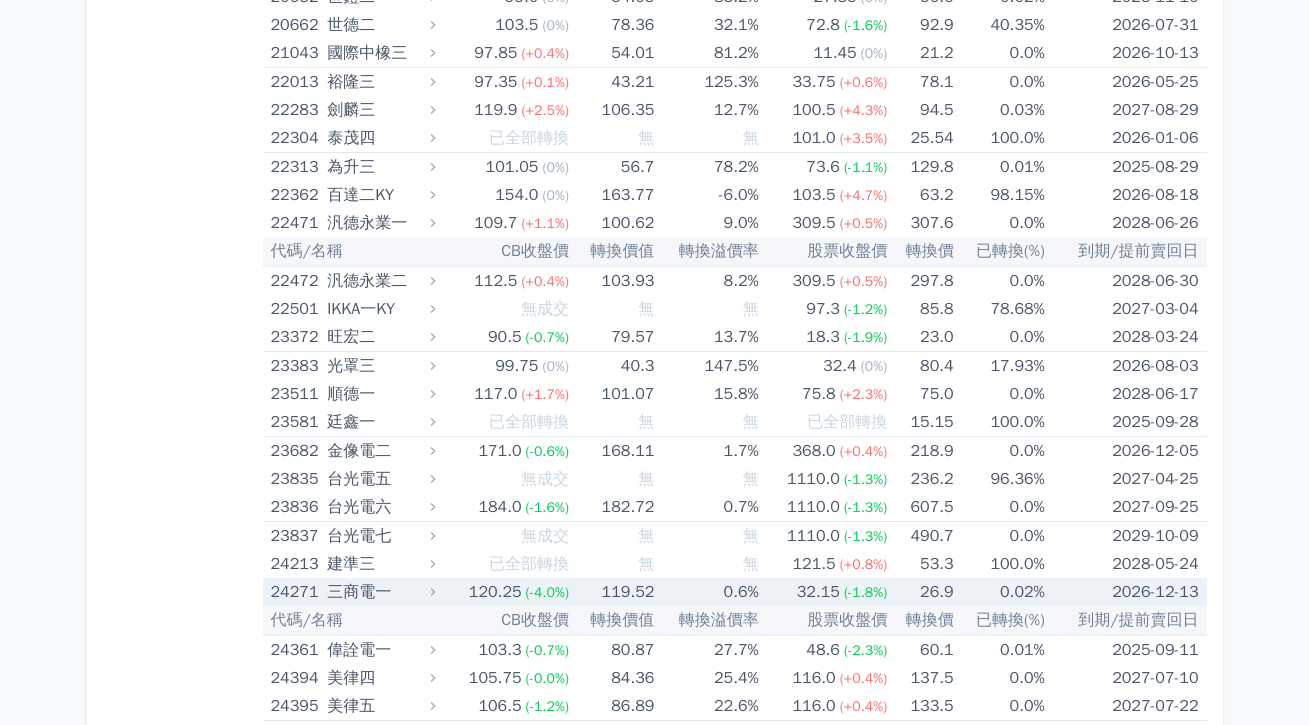 click on "(-4.0%)" at bounding box center [547, 592] 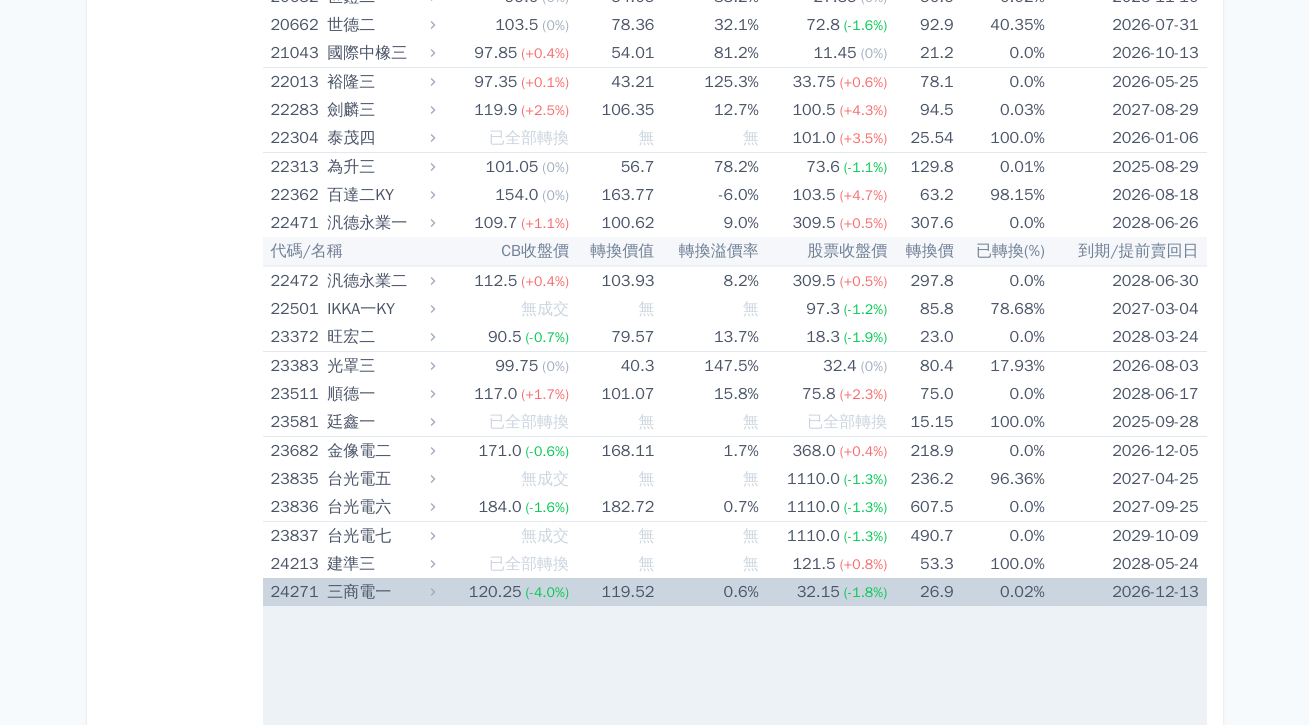 scroll, scrollTop: 1785, scrollLeft: 0, axis: vertical 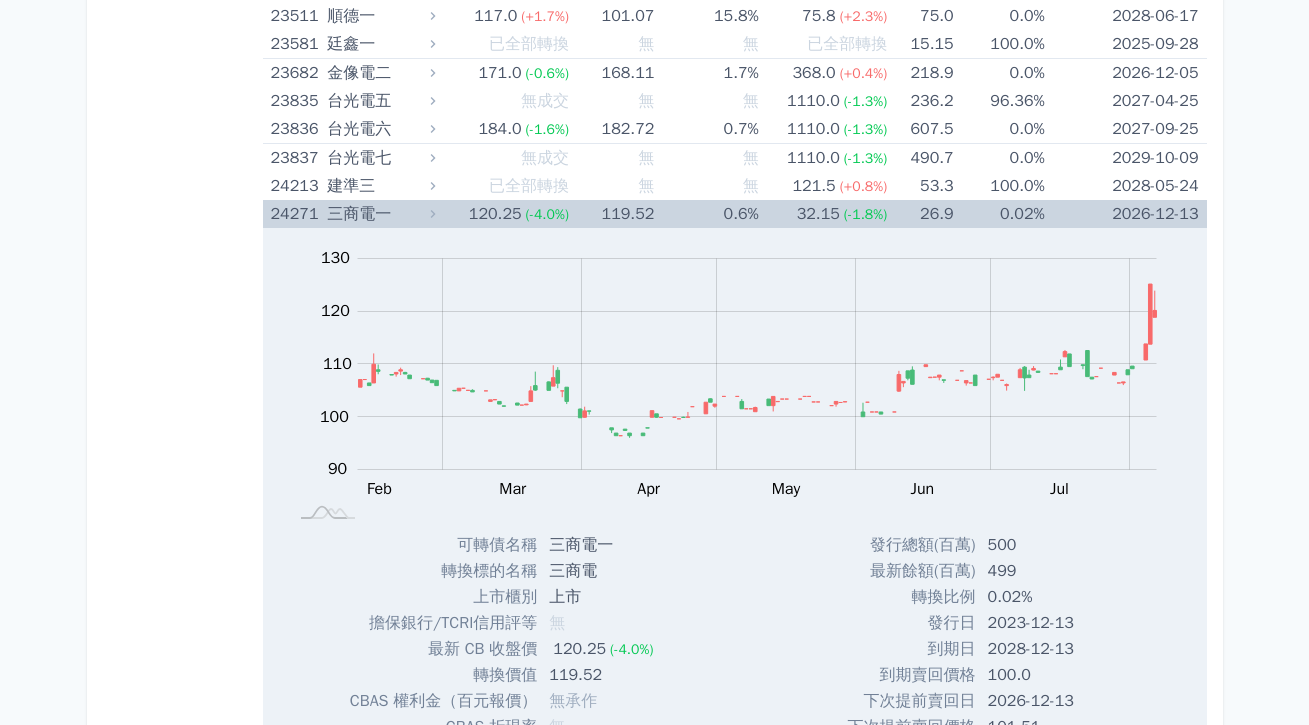 click on "119.52" at bounding box center [611, 214] 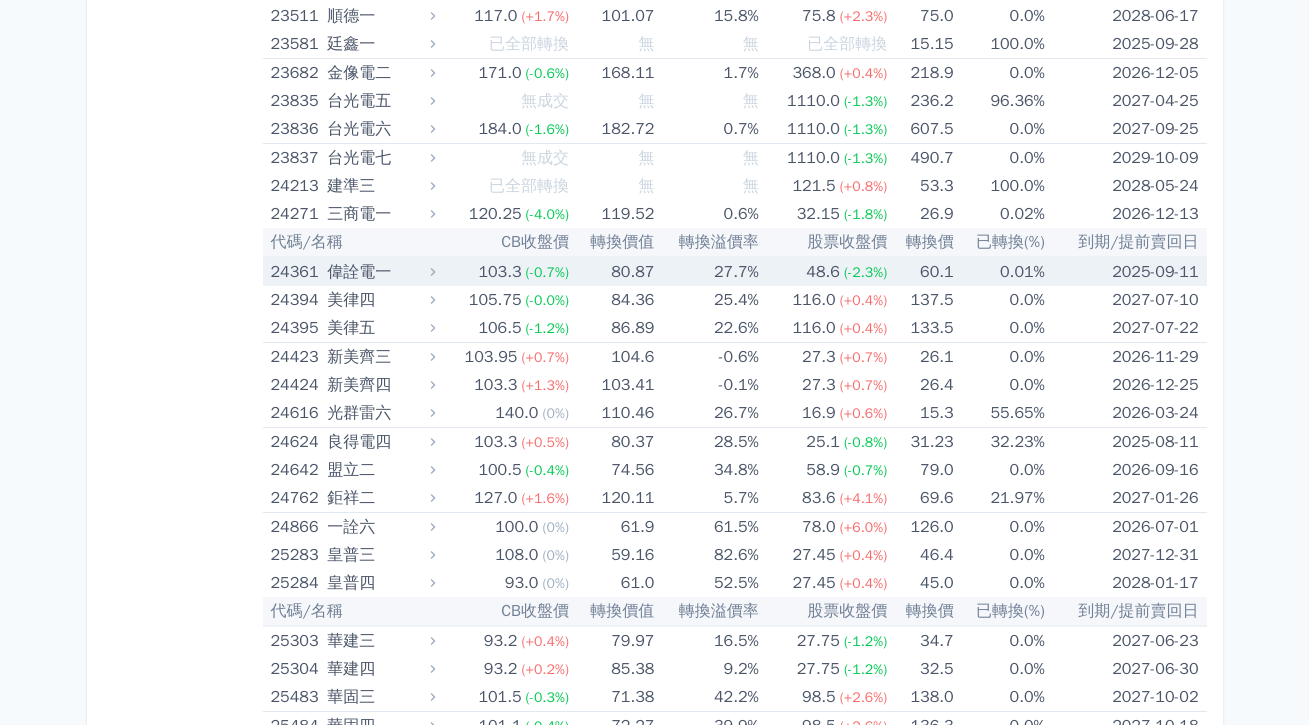 click 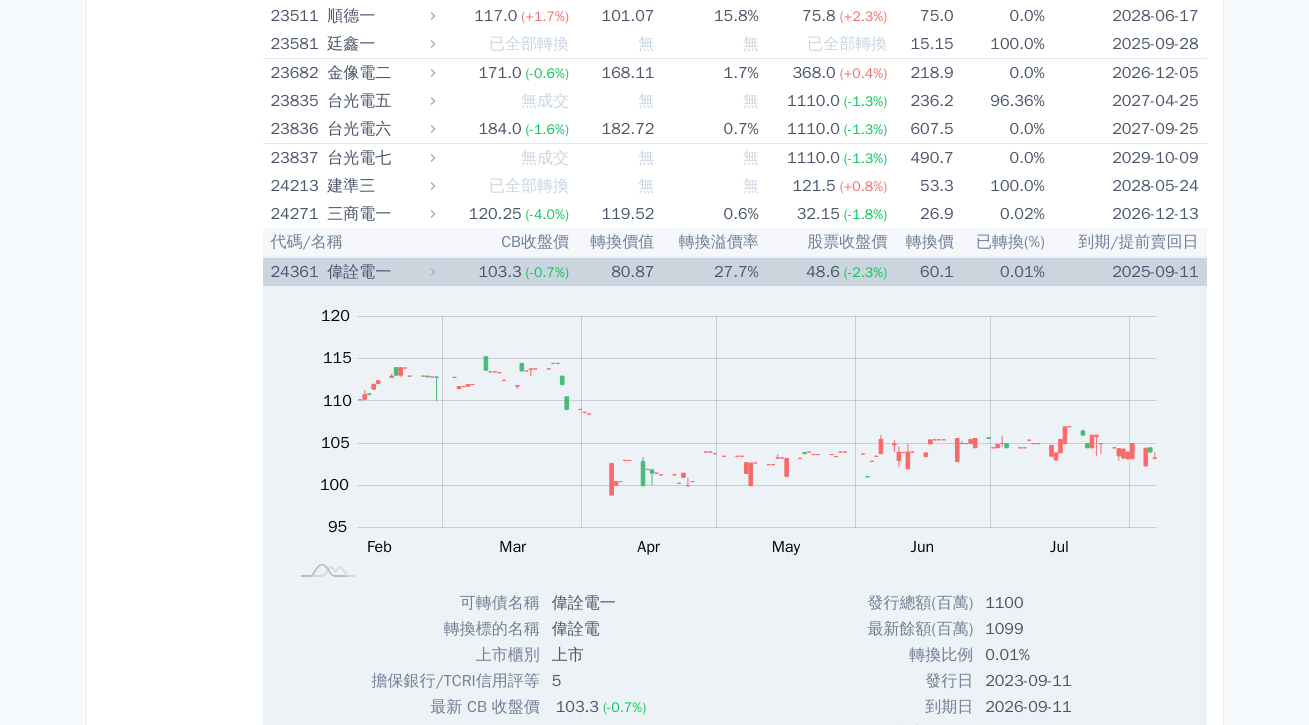 click 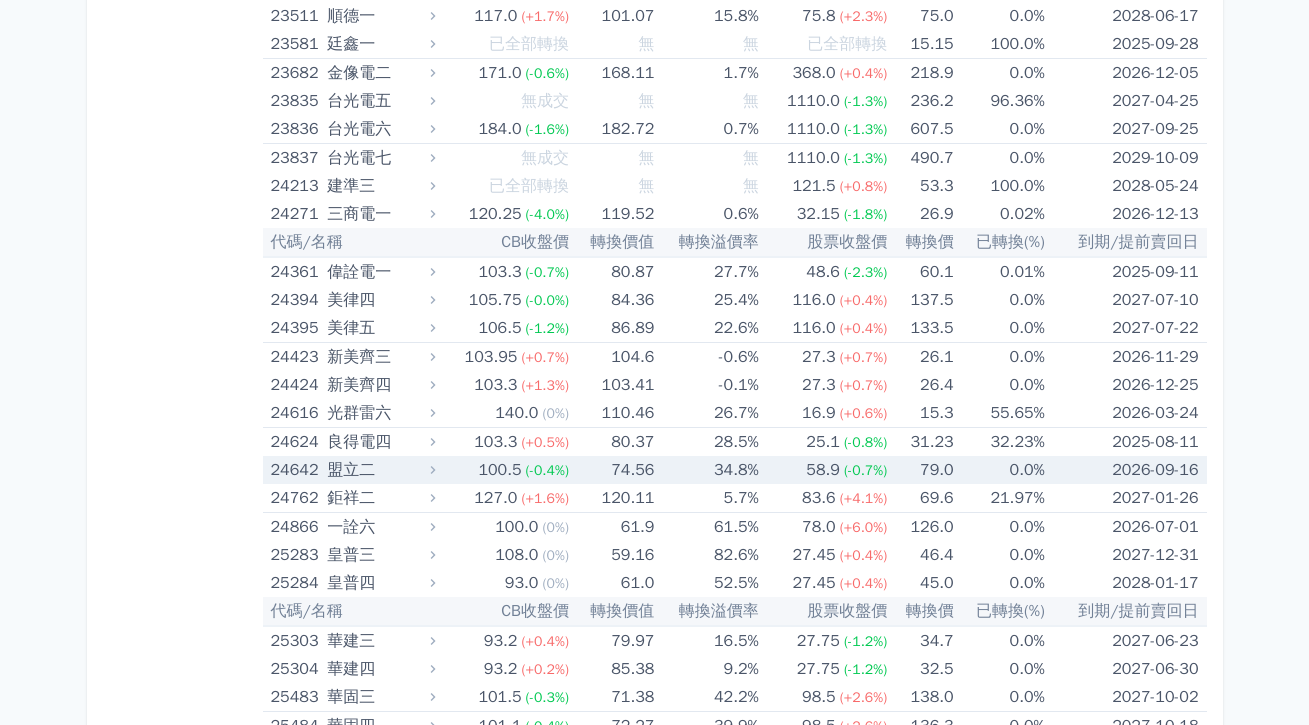 scroll, scrollTop: 1789, scrollLeft: 0, axis: vertical 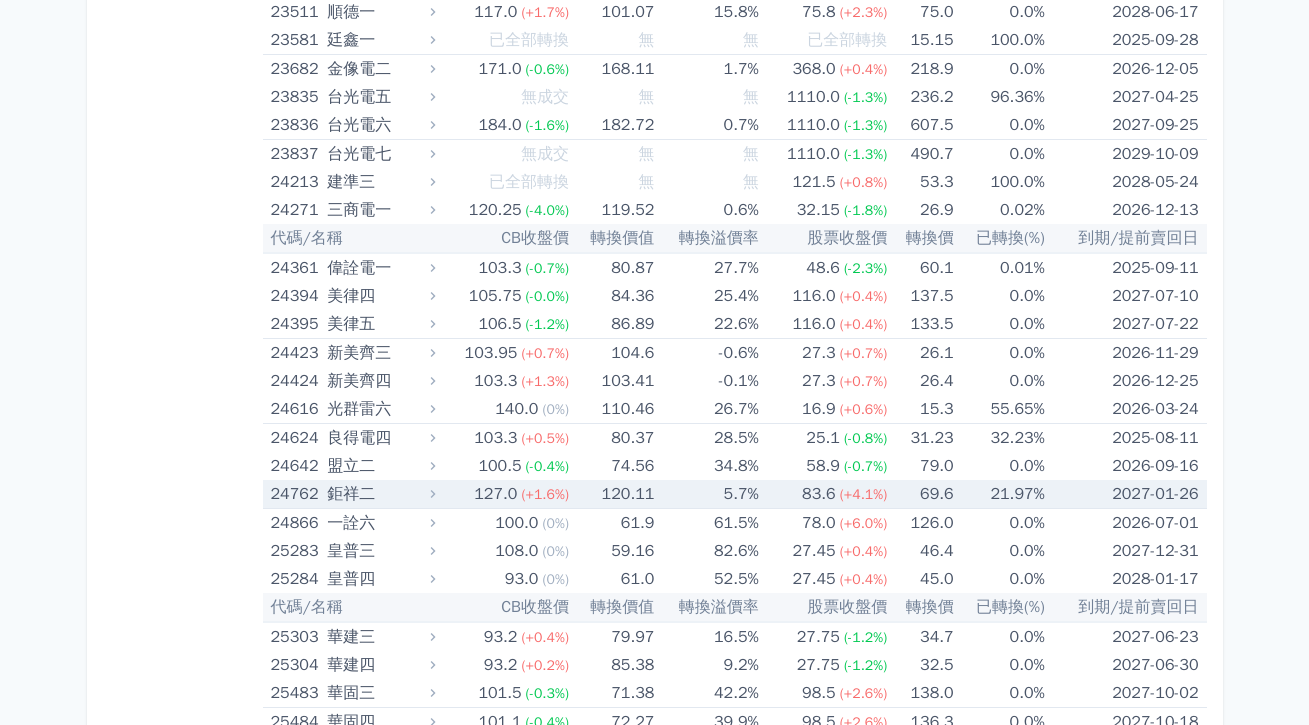 click on "127.0" at bounding box center (495, 494) 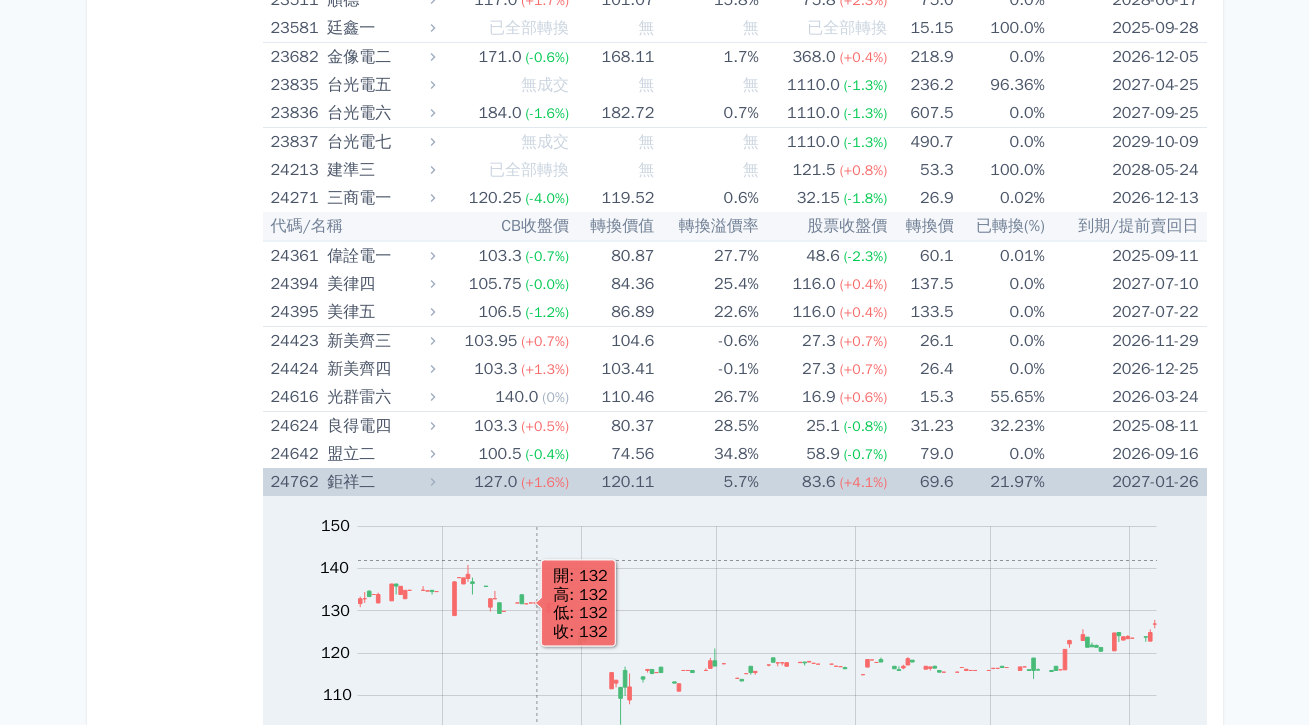 scroll, scrollTop: 1847, scrollLeft: 0, axis: vertical 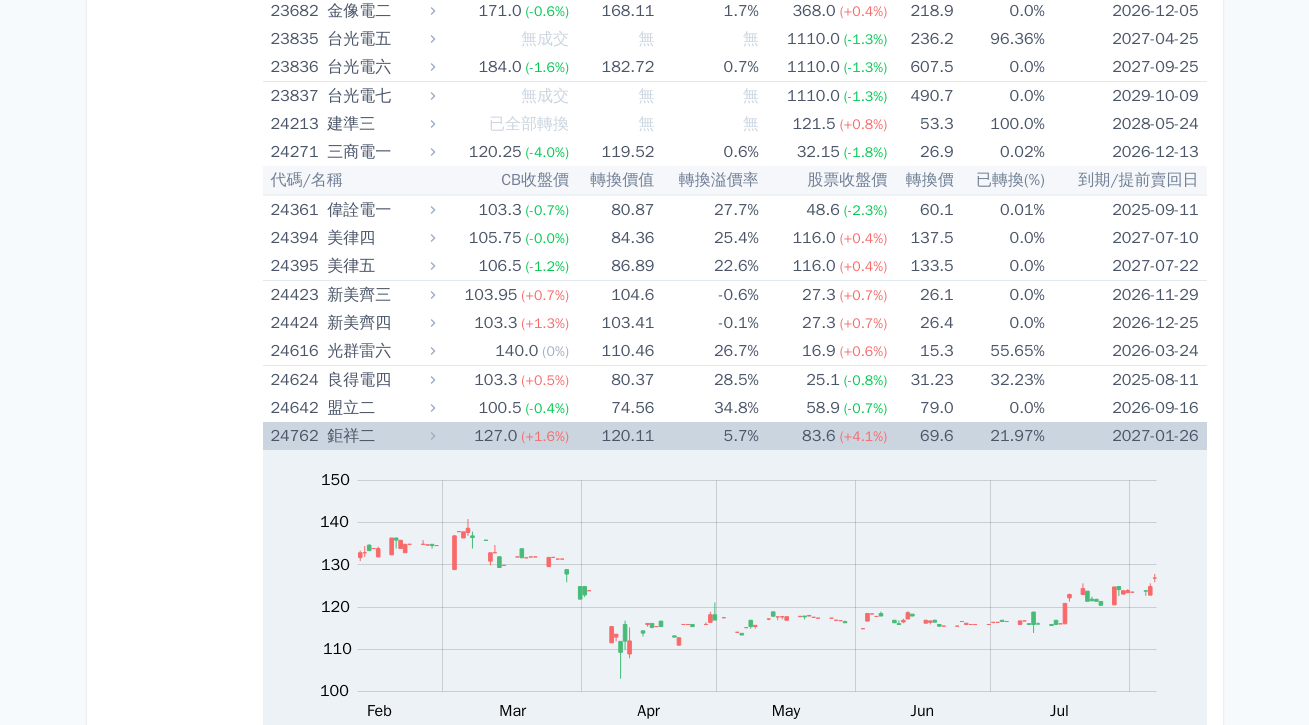 click on "127.0" at bounding box center [495, 436] 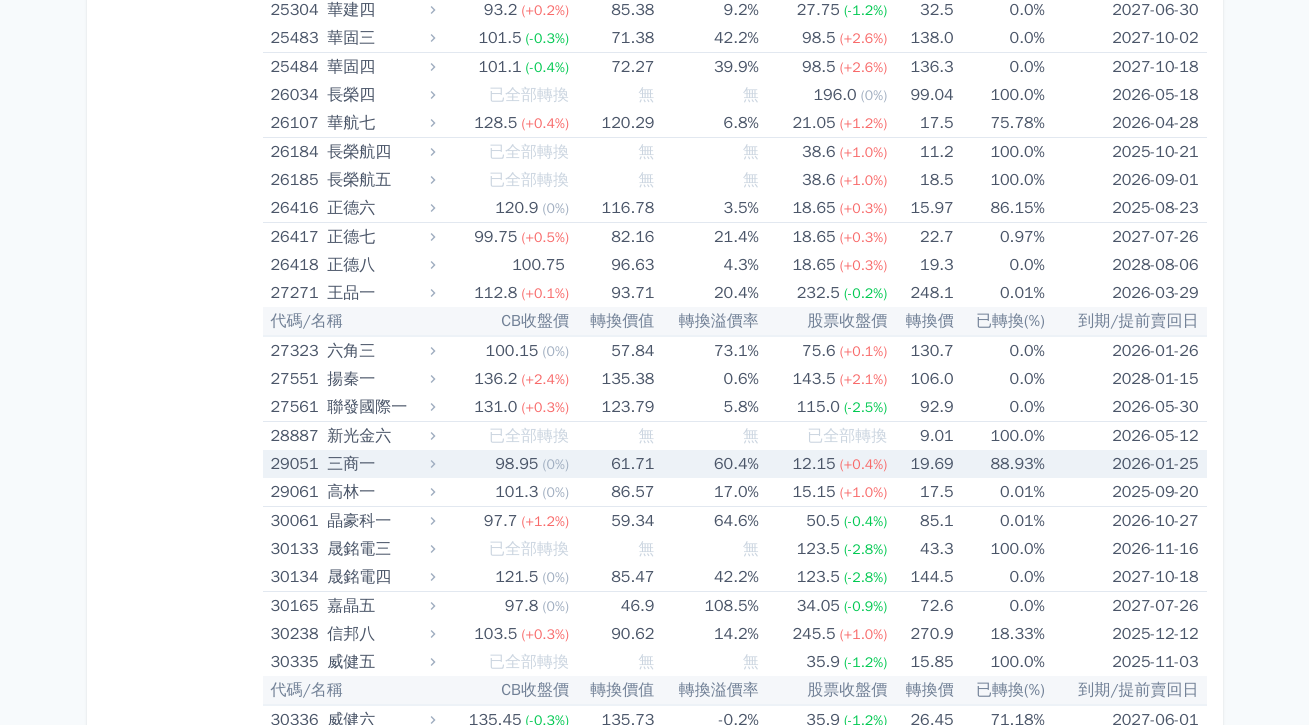 scroll, scrollTop: 2485, scrollLeft: 0, axis: vertical 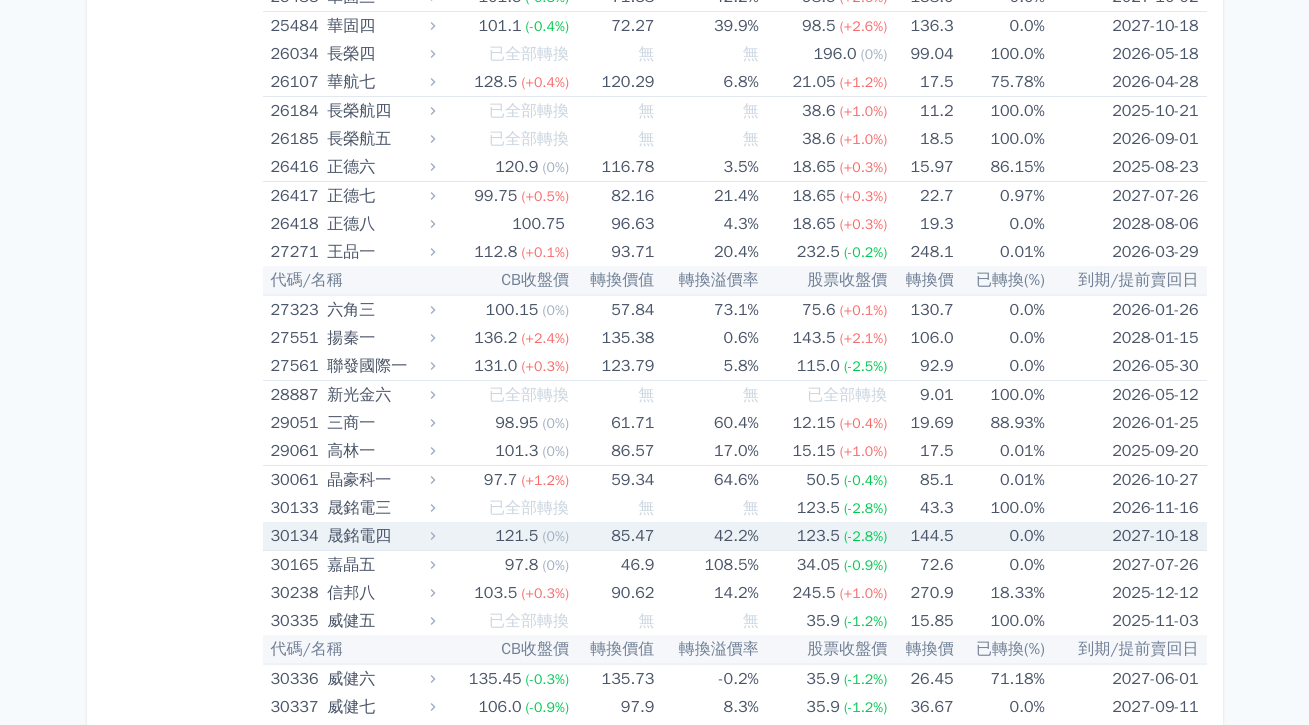 click on "85.47" at bounding box center (611, 536) 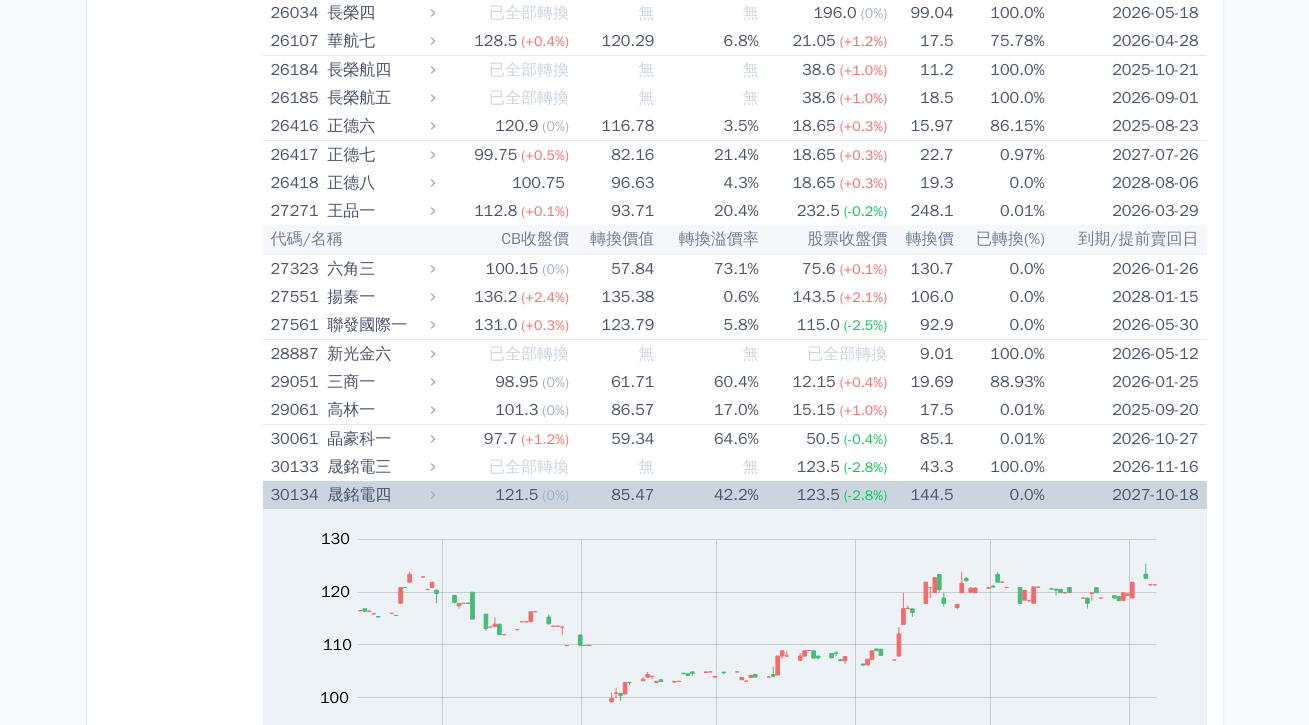 scroll, scrollTop: 2651, scrollLeft: 0, axis: vertical 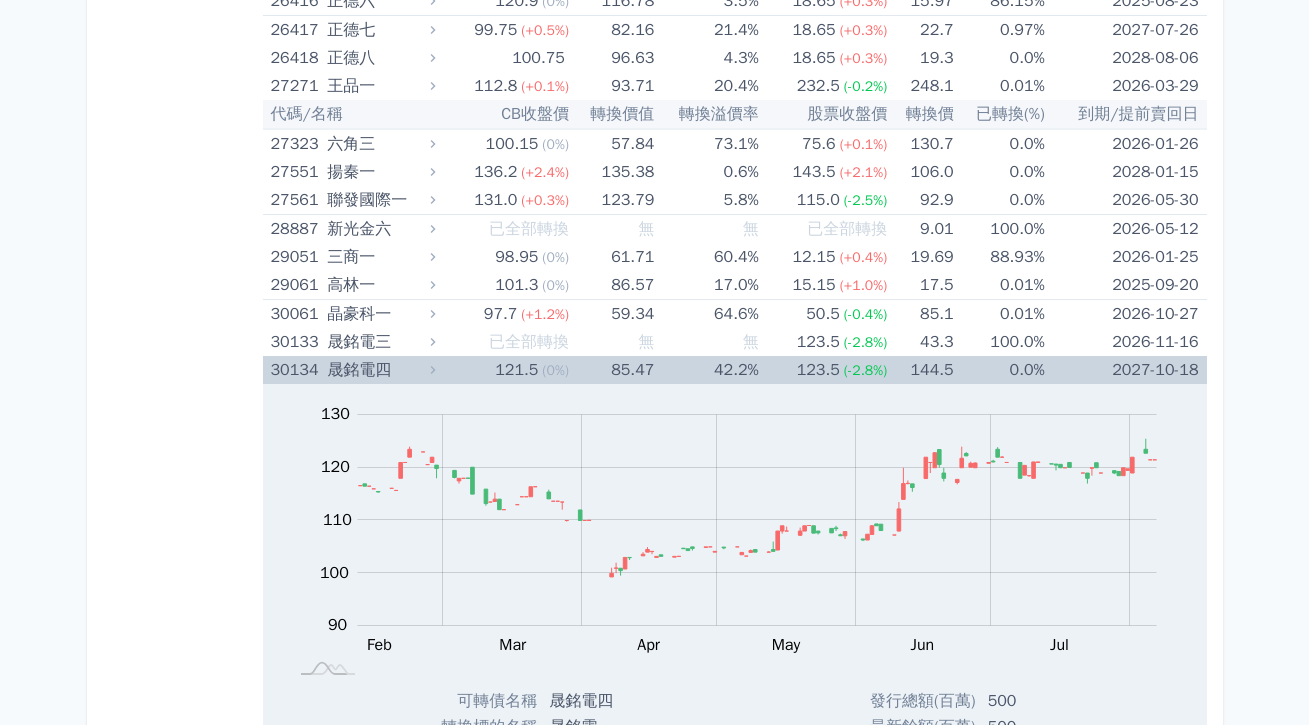 click on "(-2.8%)" at bounding box center (865, 370) 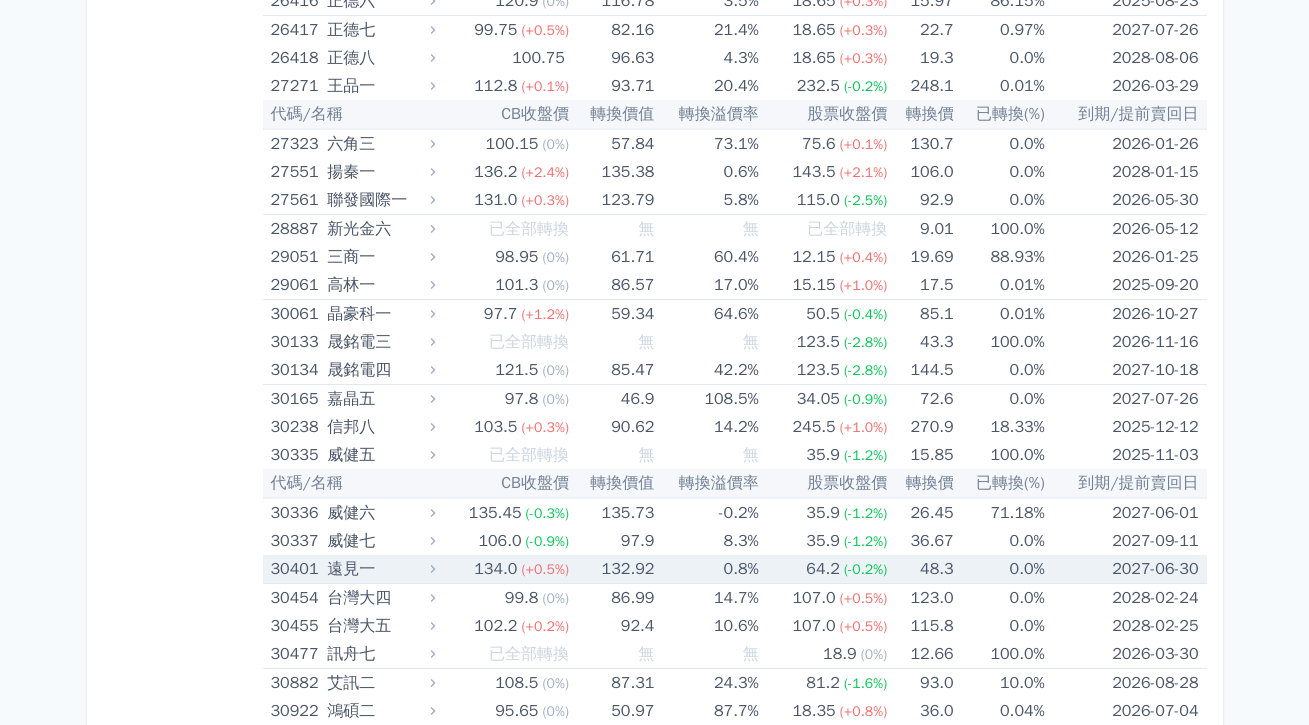 click on "132.92" at bounding box center [611, 569] 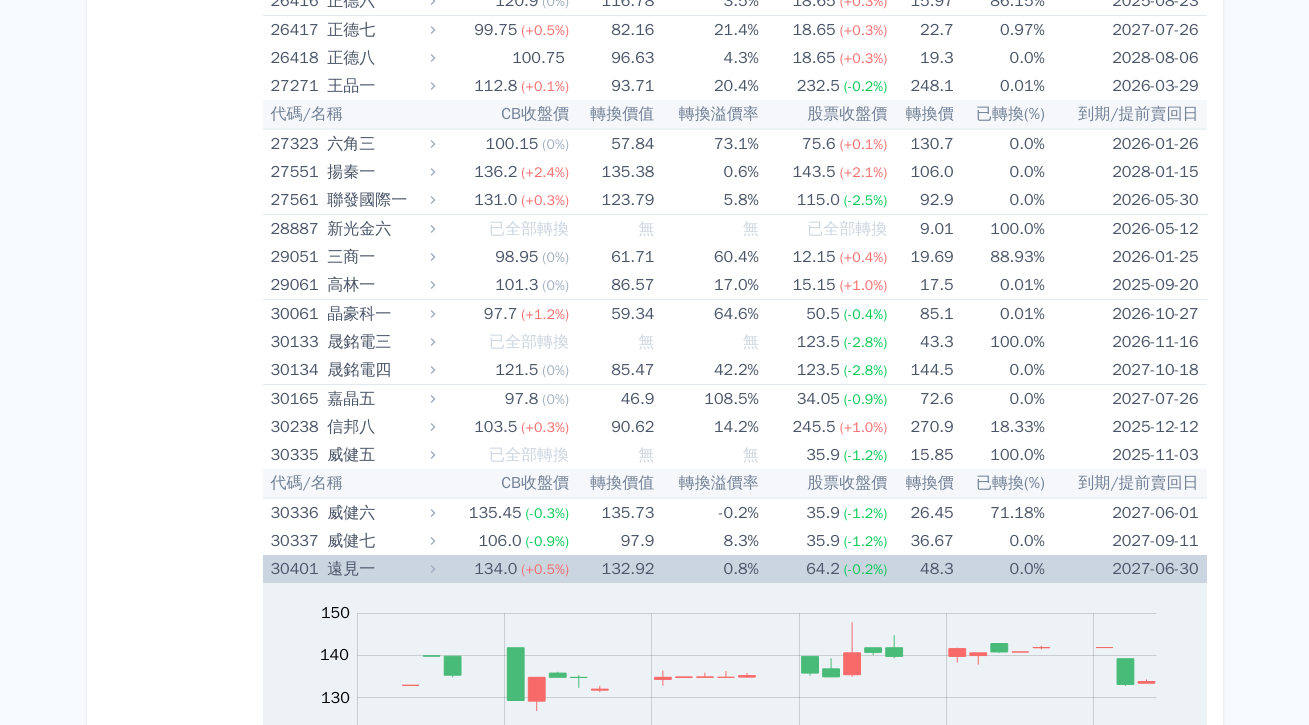 scroll, scrollTop: 2824, scrollLeft: 0, axis: vertical 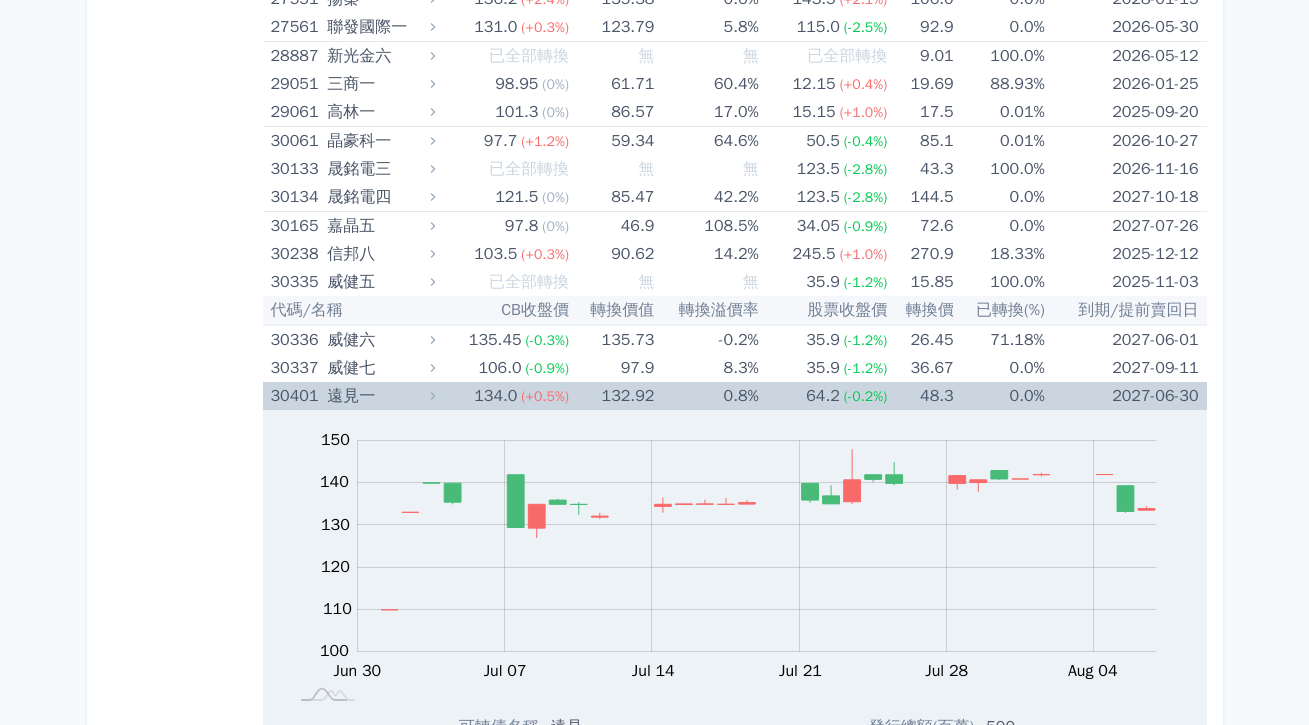 click on "Zoom Out 100 80 90 100 110 120 130 140 150 160 L Jun 30 Jul 07 Jul 14 Jul 21 Jul 28 Aug 04 Aug 11 開: 135 高: 135.5 低: 132.5 收: 134.95 100% Chart created using amCharts library Jul 10" at bounding box center [733, 562] 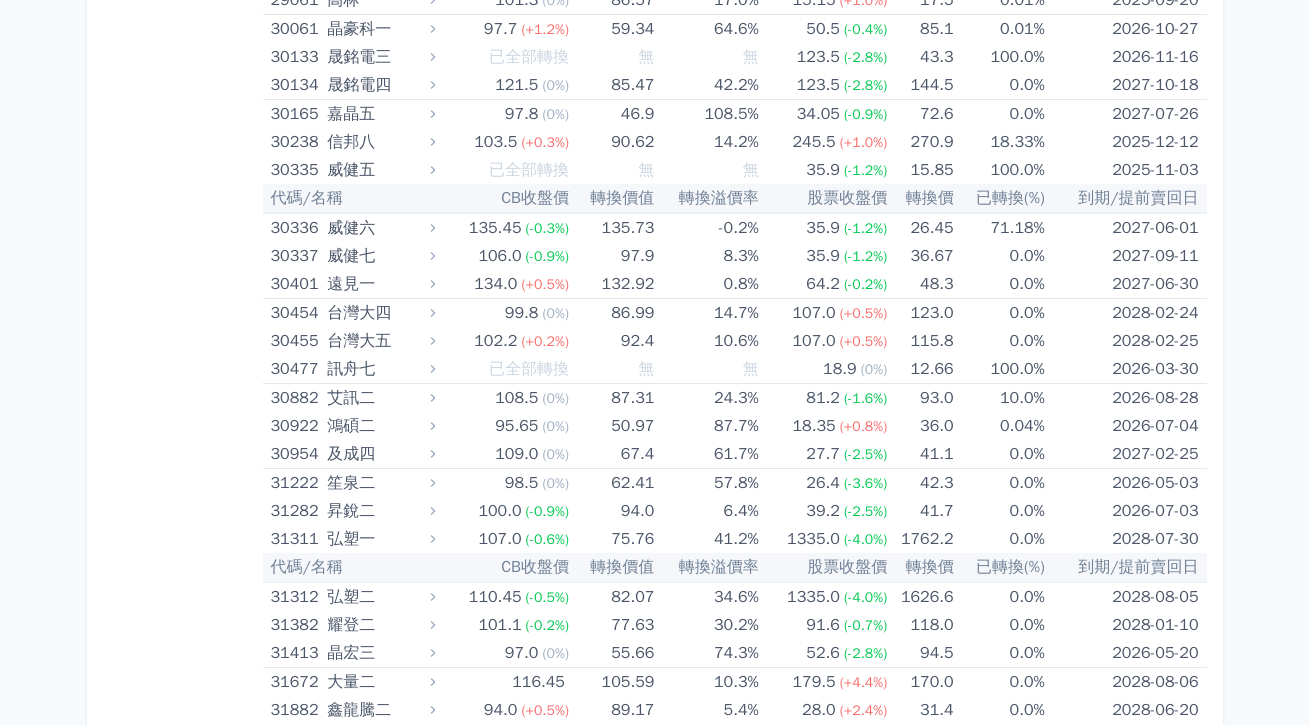 scroll, scrollTop: 3135, scrollLeft: 0, axis: vertical 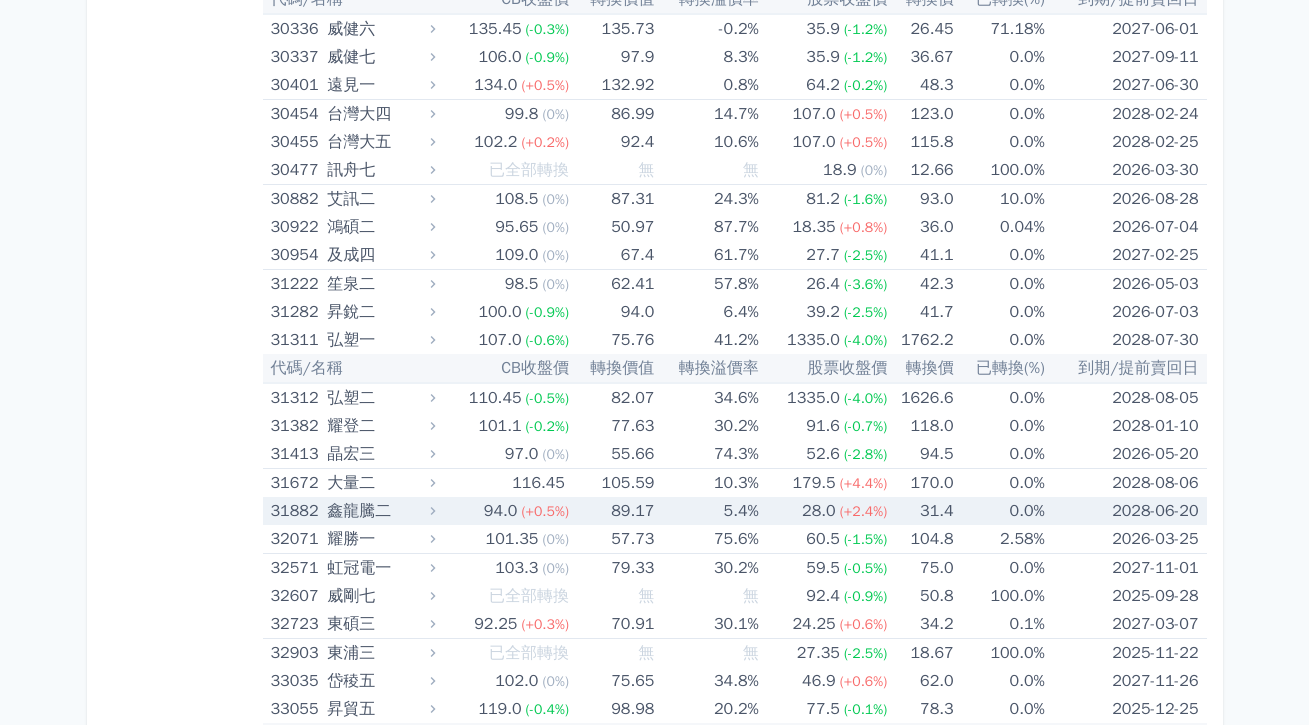 click on "(+0.5%)" at bounding box center [545, 511] 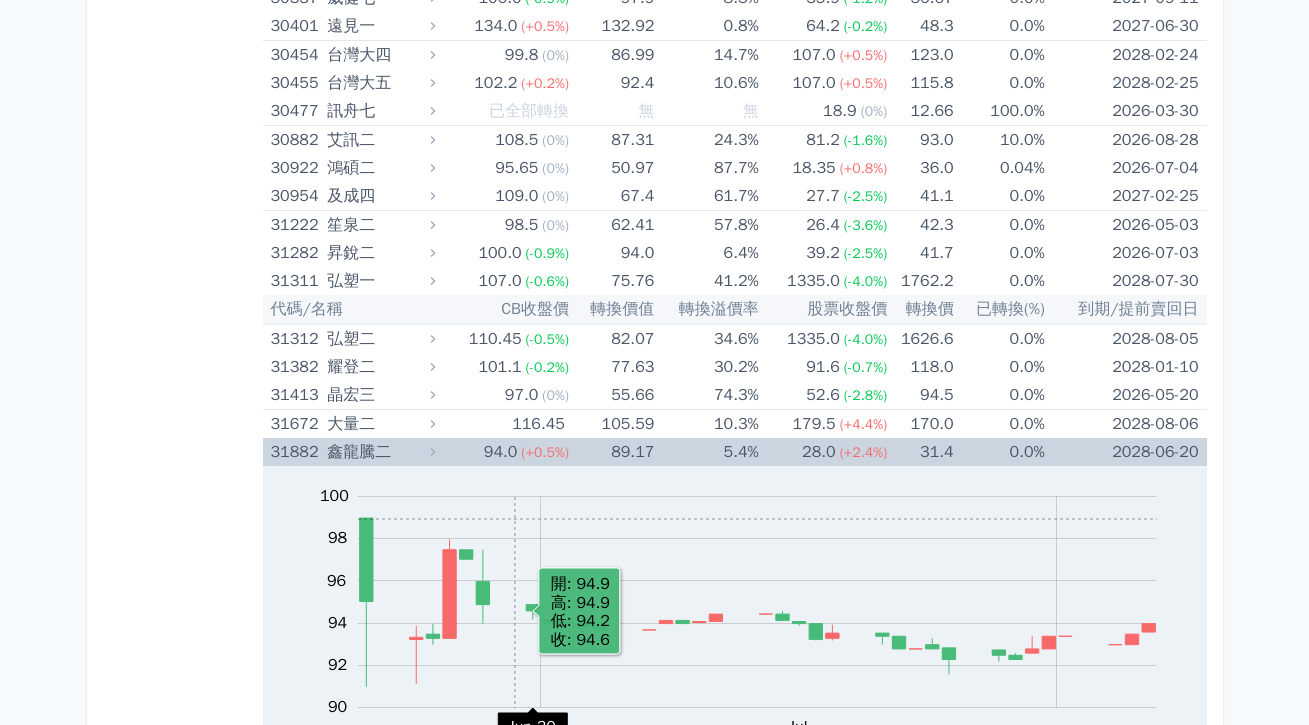 scroll, scrollTop: 3234, scrollLeft: 0, axis: vertical 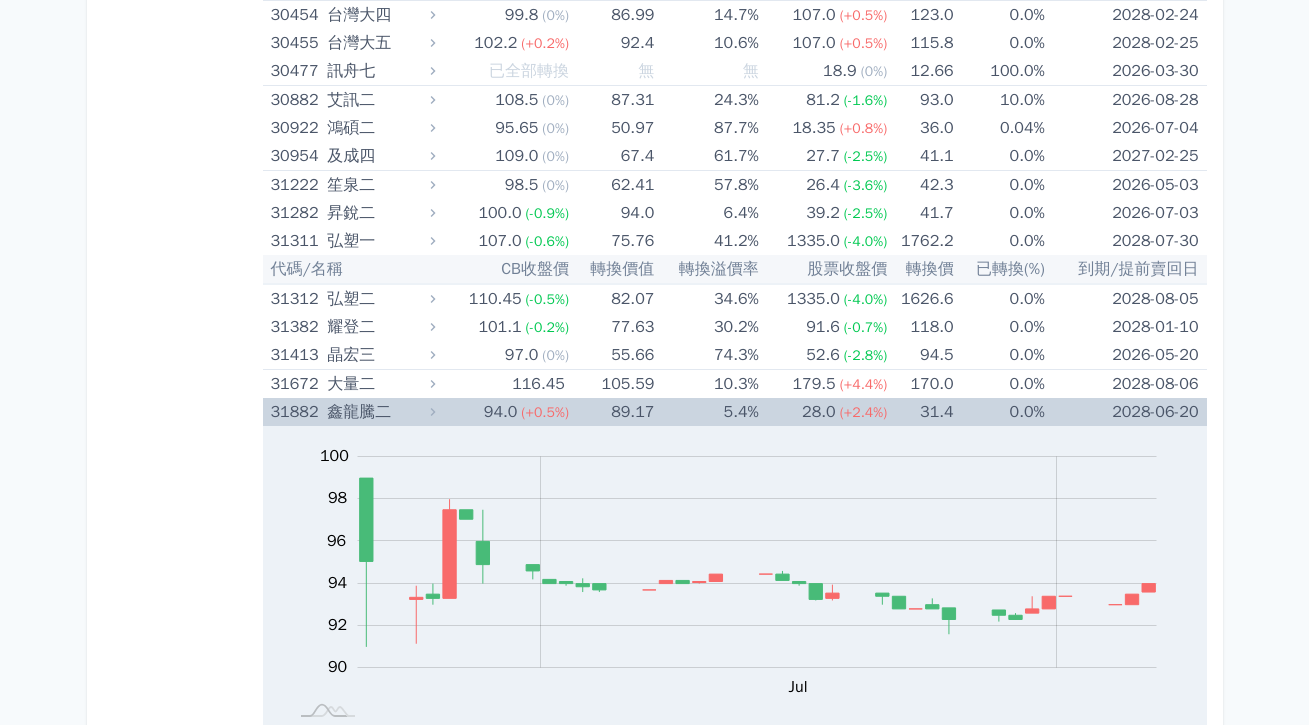 click on "(+0.5%)" at bounding box center (545, 412) 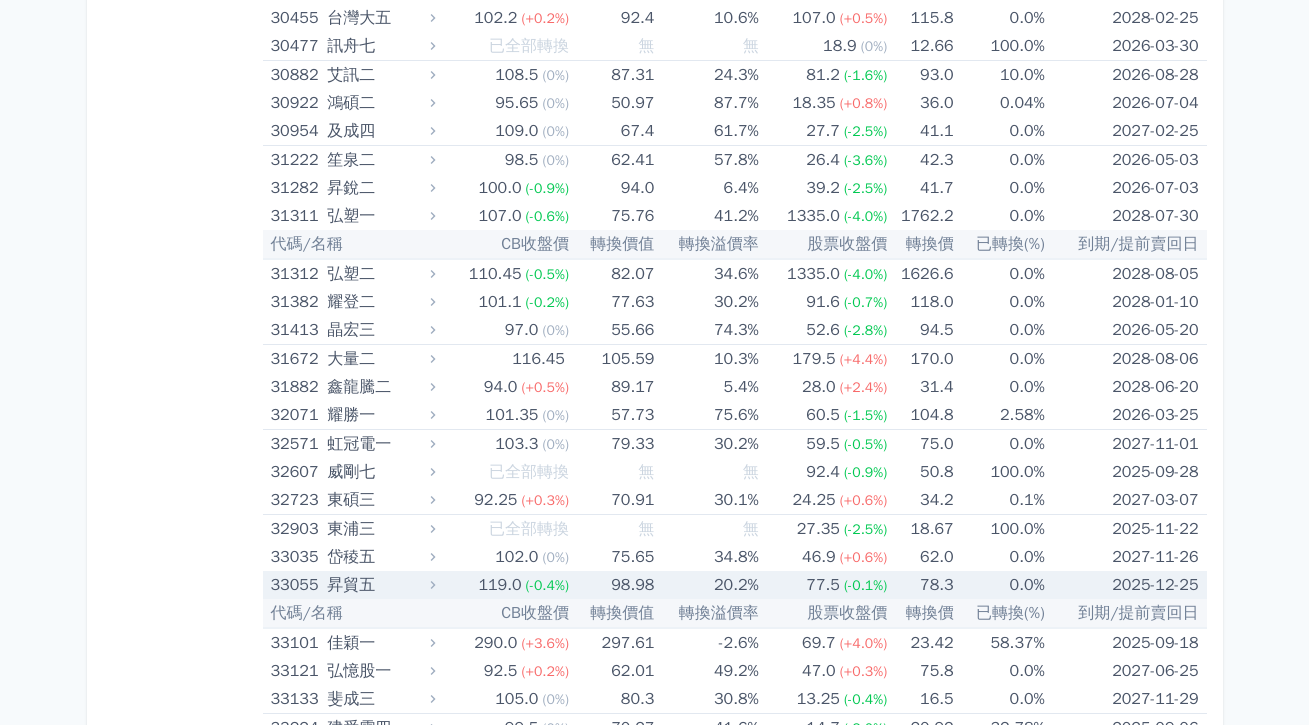 scroll, scrollTop: 3277, scrollLeft: 0, axis: vertical 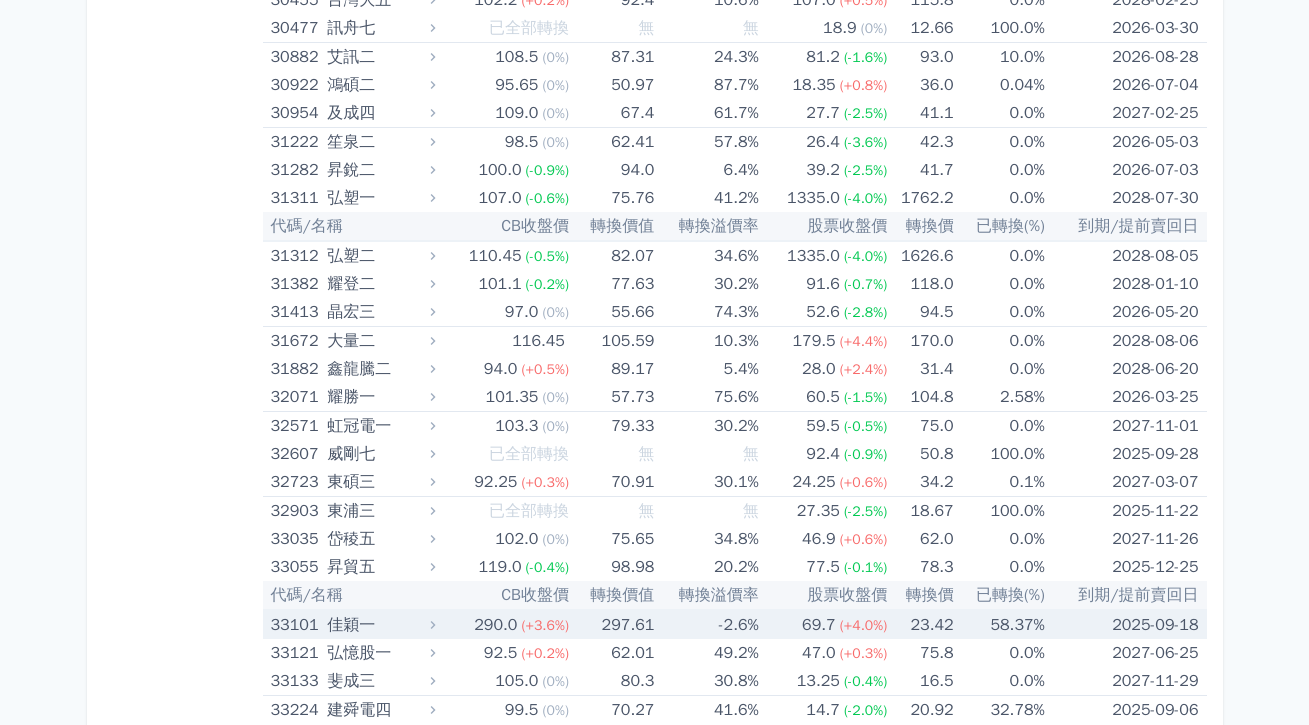 click on "(+3.6%)" at bounding box center (545, 625) 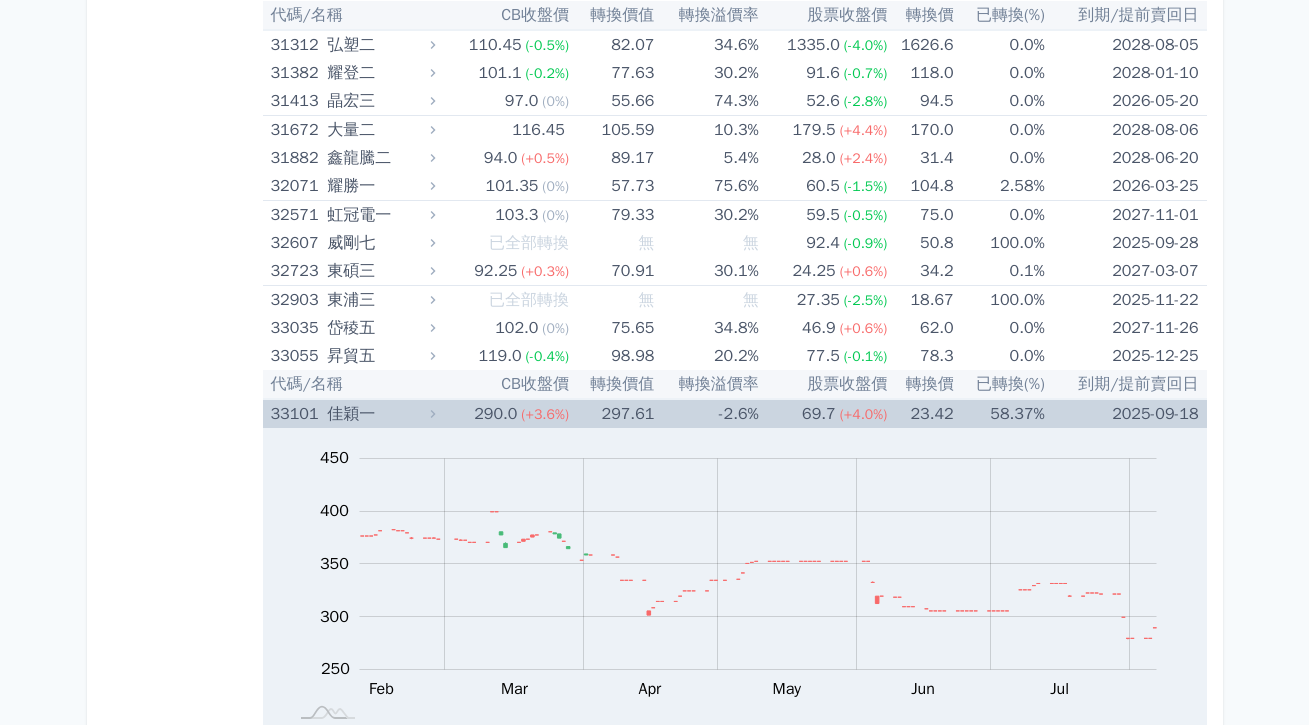 scroll, scrollTop: 3492, scrollLeft: 0, axis: vertical 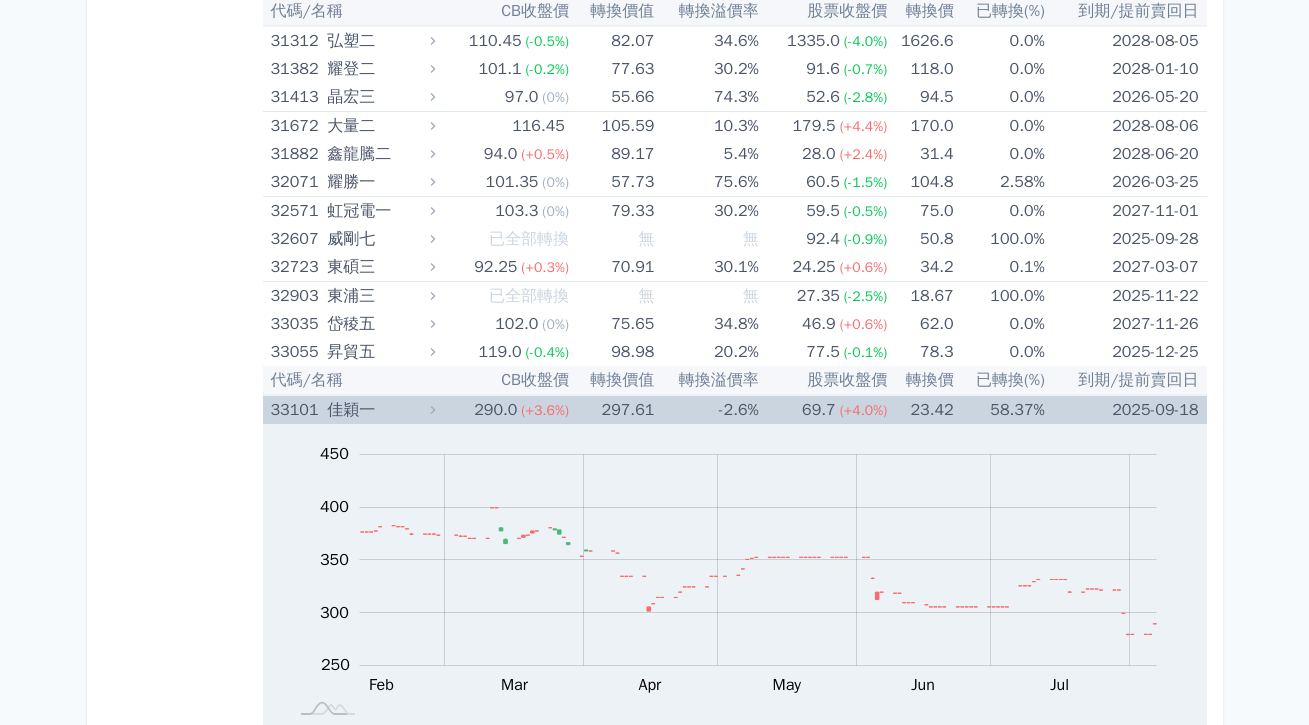 click on "(+3.6%)" at bounding box center [545, 410] 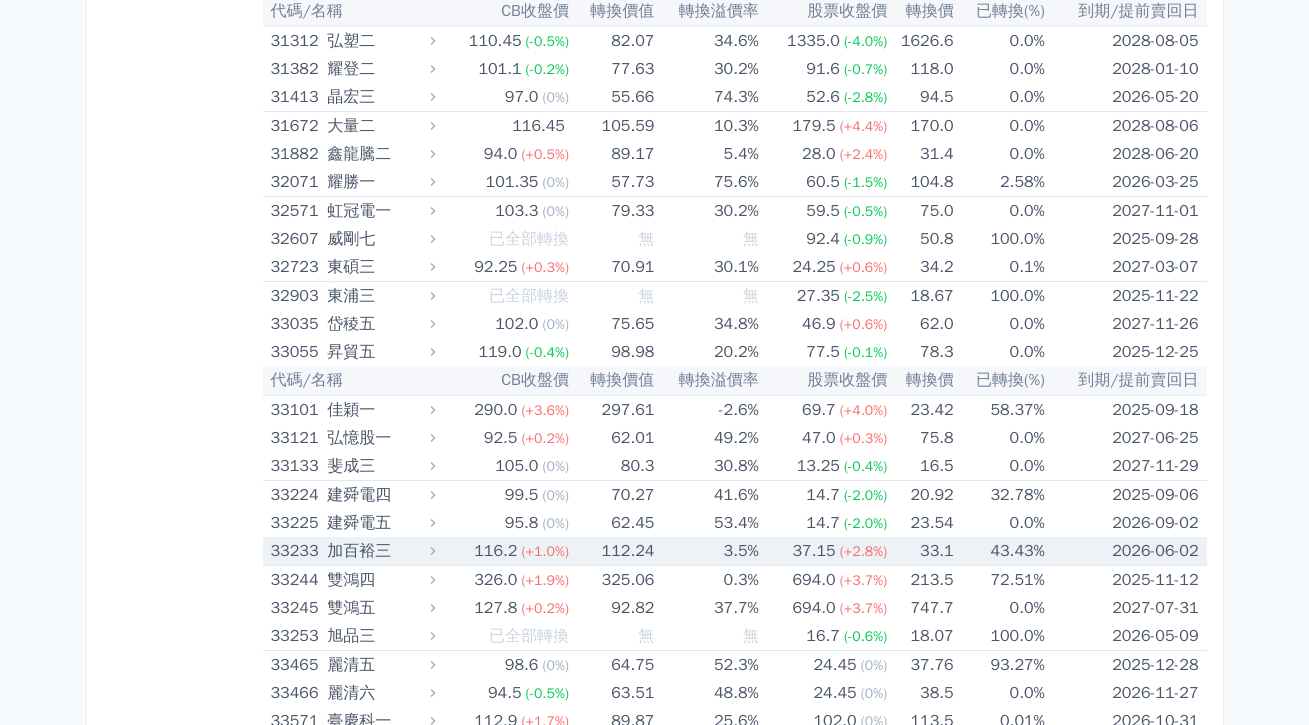 click on "112.24" at bounding box center [611, 551] 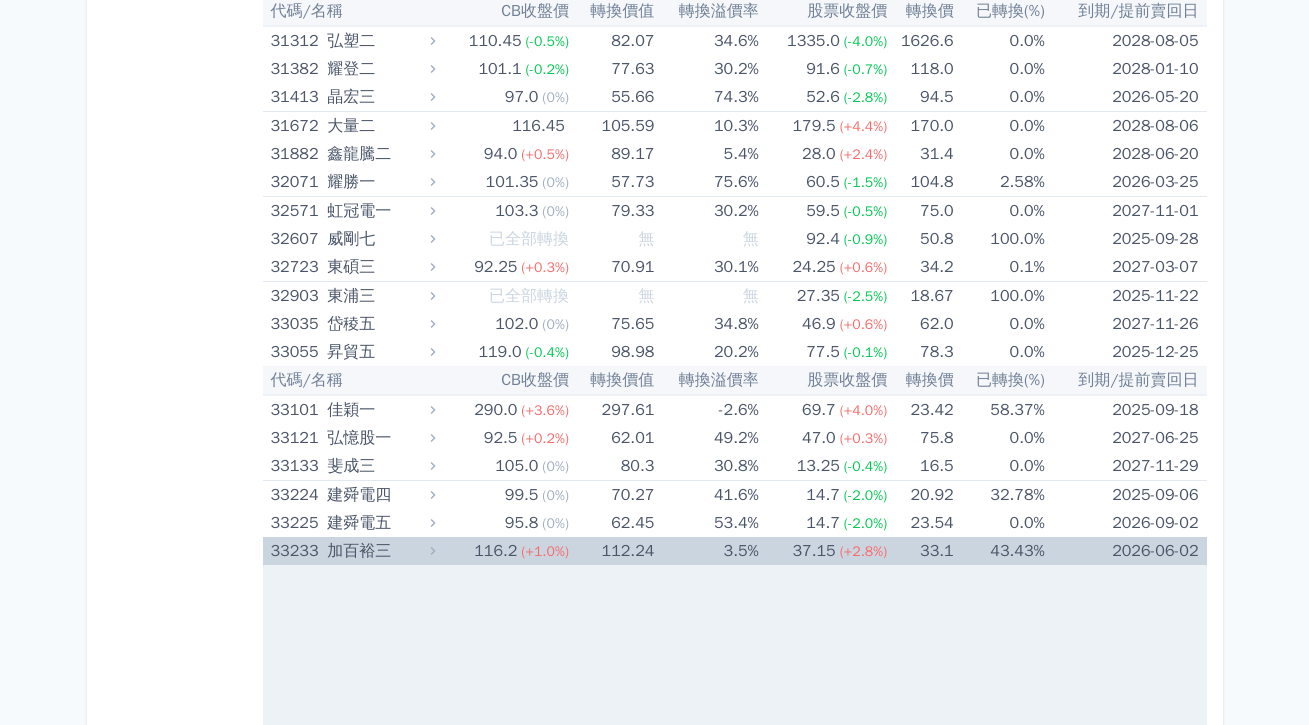 scroll, scrollTop: 3602, scrollLeft: 0, axis: vertical 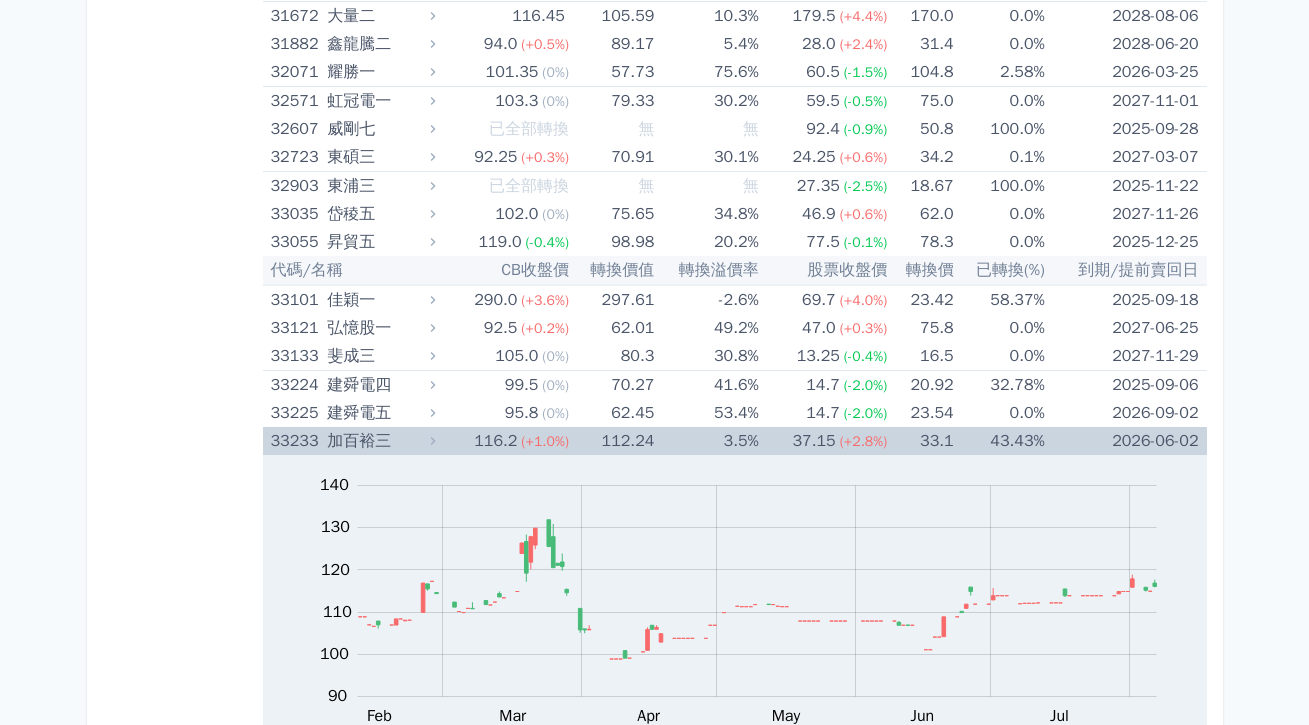 click on "37.15" at bounding box center [813, 441] 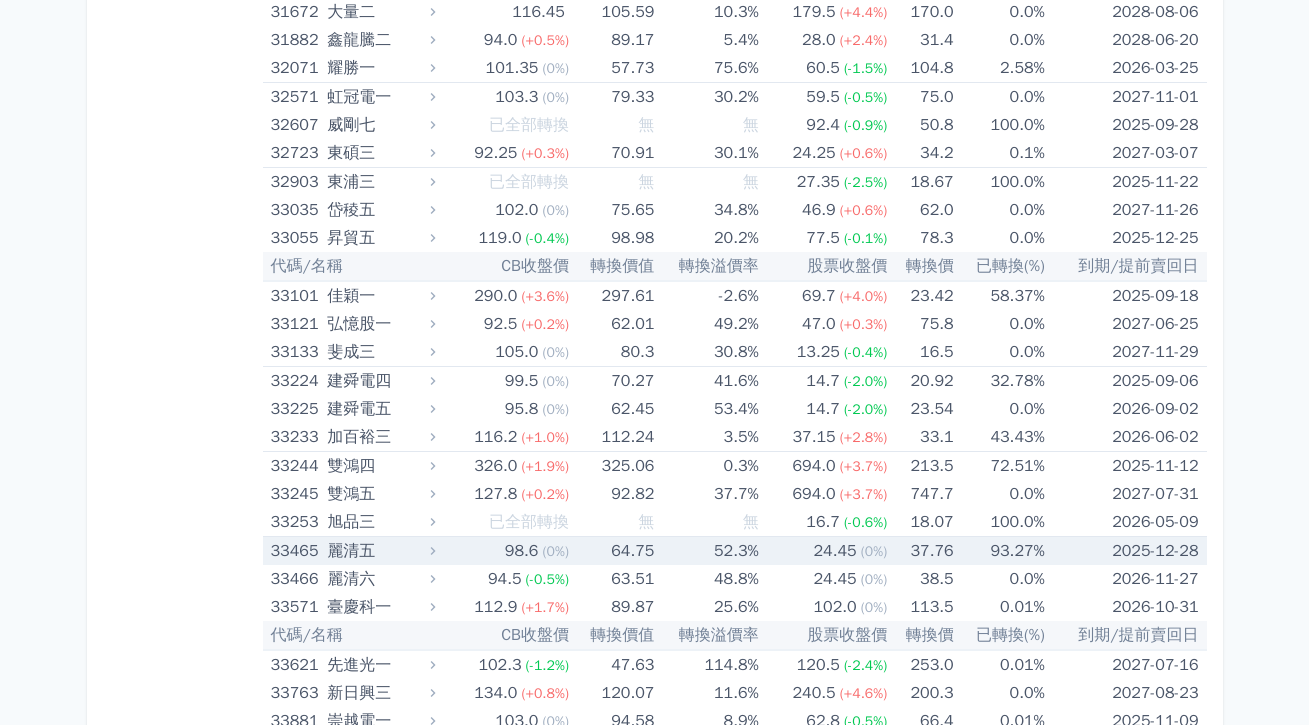scroll, scrollTop: 3615, scrollLeft: 0, axis: vertical 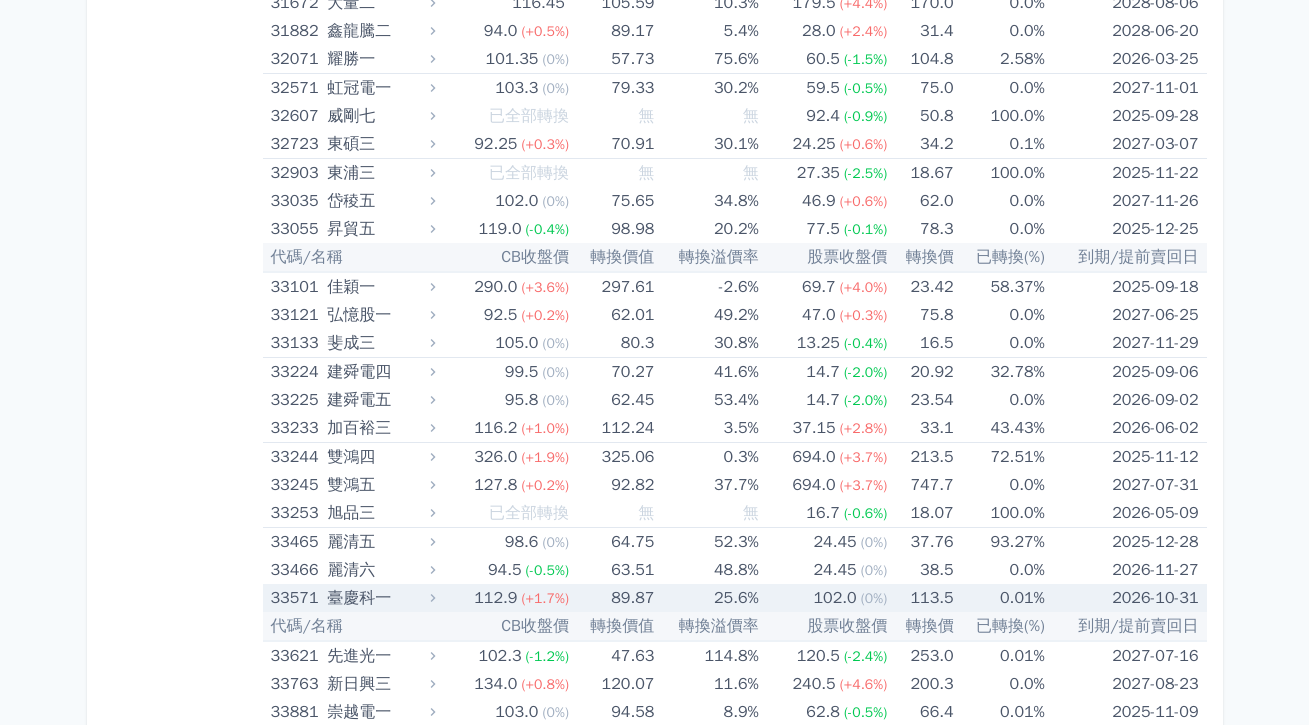 click on "(+1.7%)" at bounding box center [545, 598] 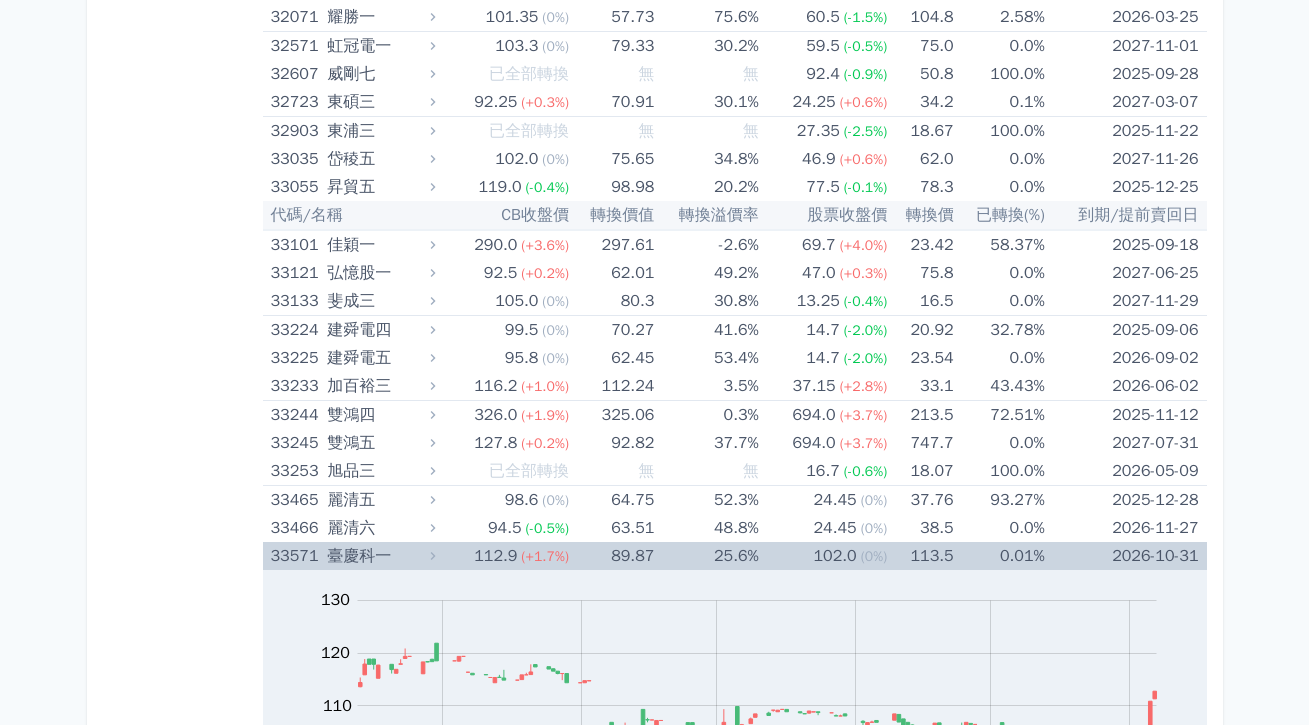 scroll, scrollTop: 3920, scrollLeft: 0, axis: vertical 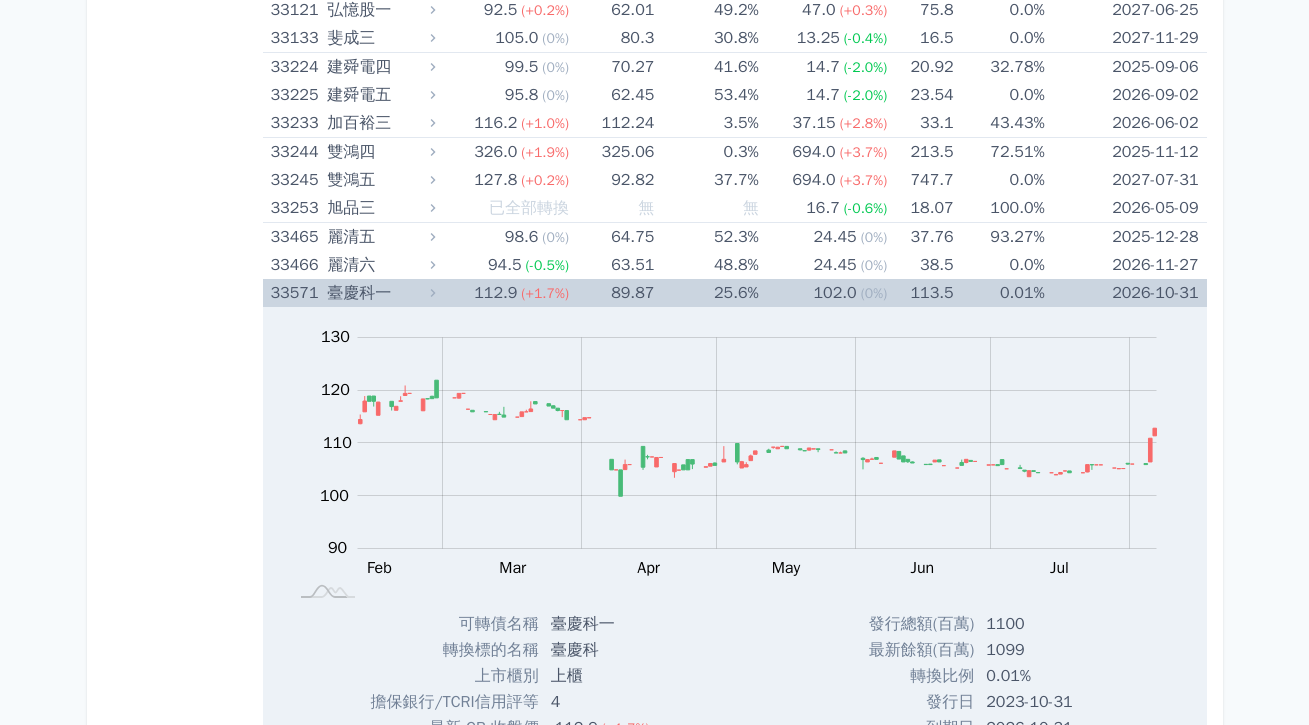 click on "25.6%" at bounding box center [706, 293] 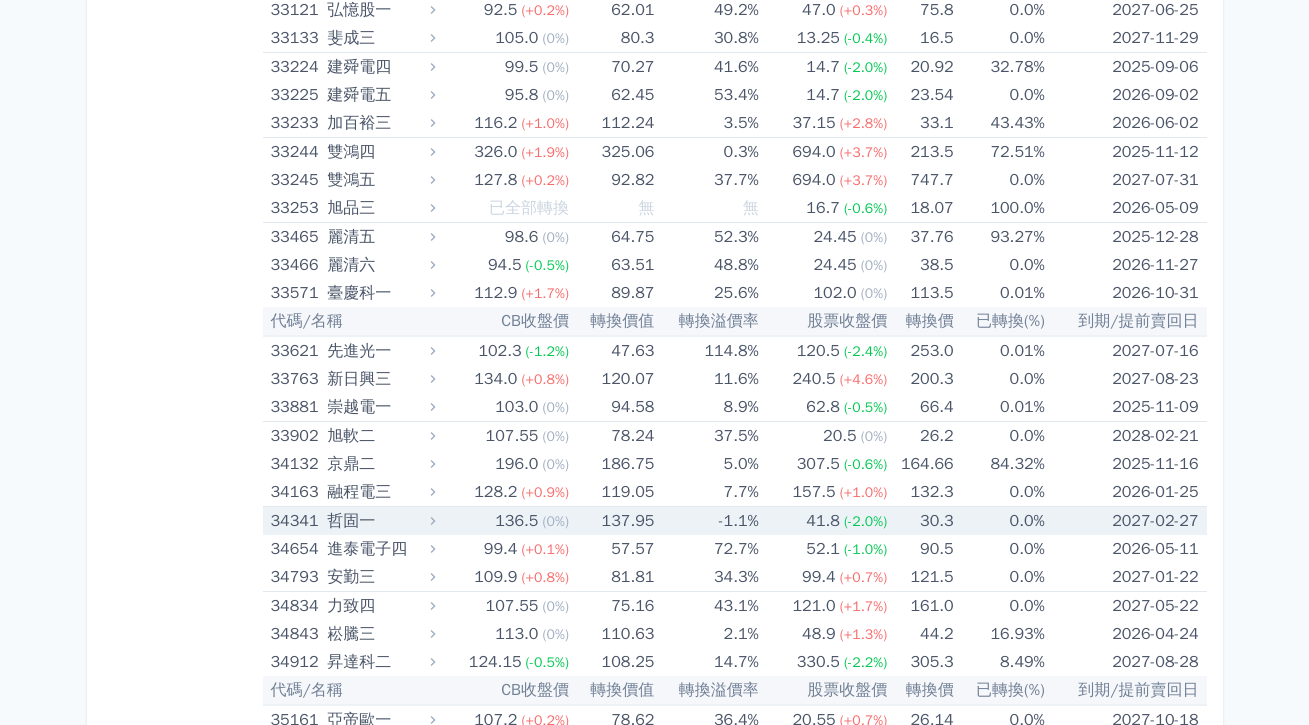 click on "137.95" at bounding box center [611, 521] 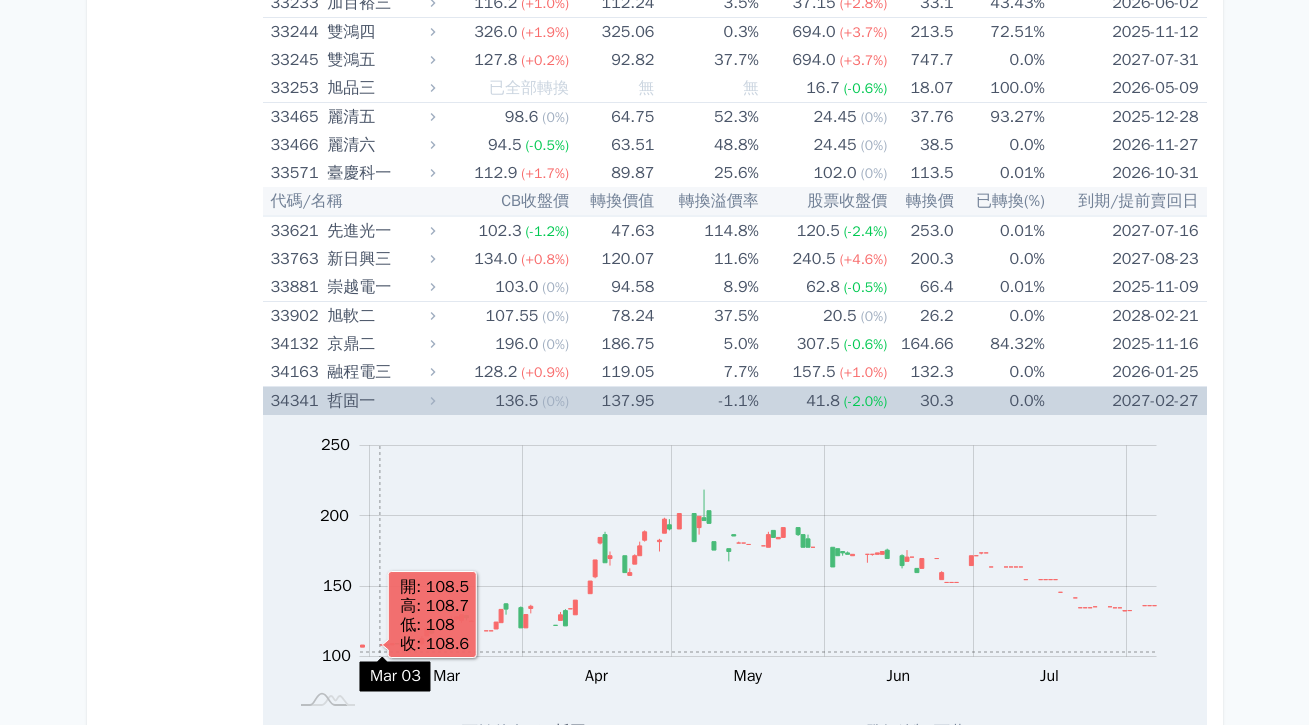 scroll, scrollTop: 4066, scrollLeft: 0, axis: vertical 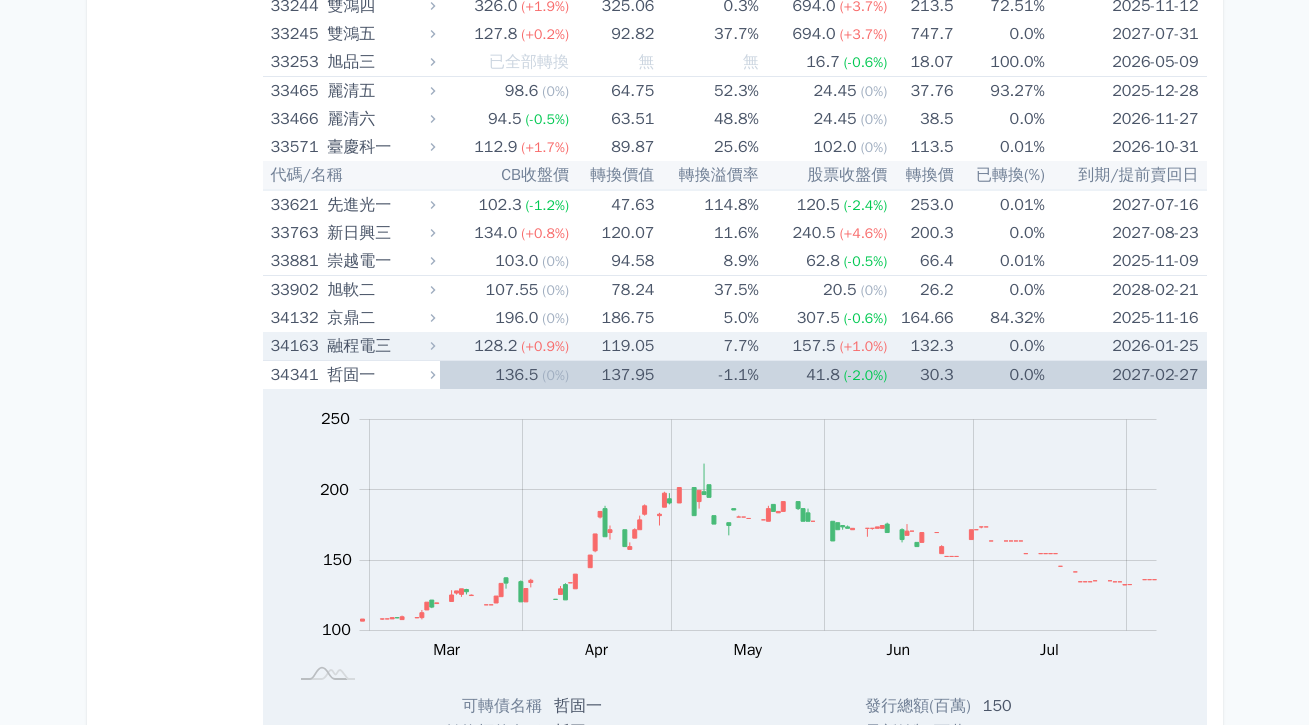 click on "7.7%" at bounding box center (706, 346) 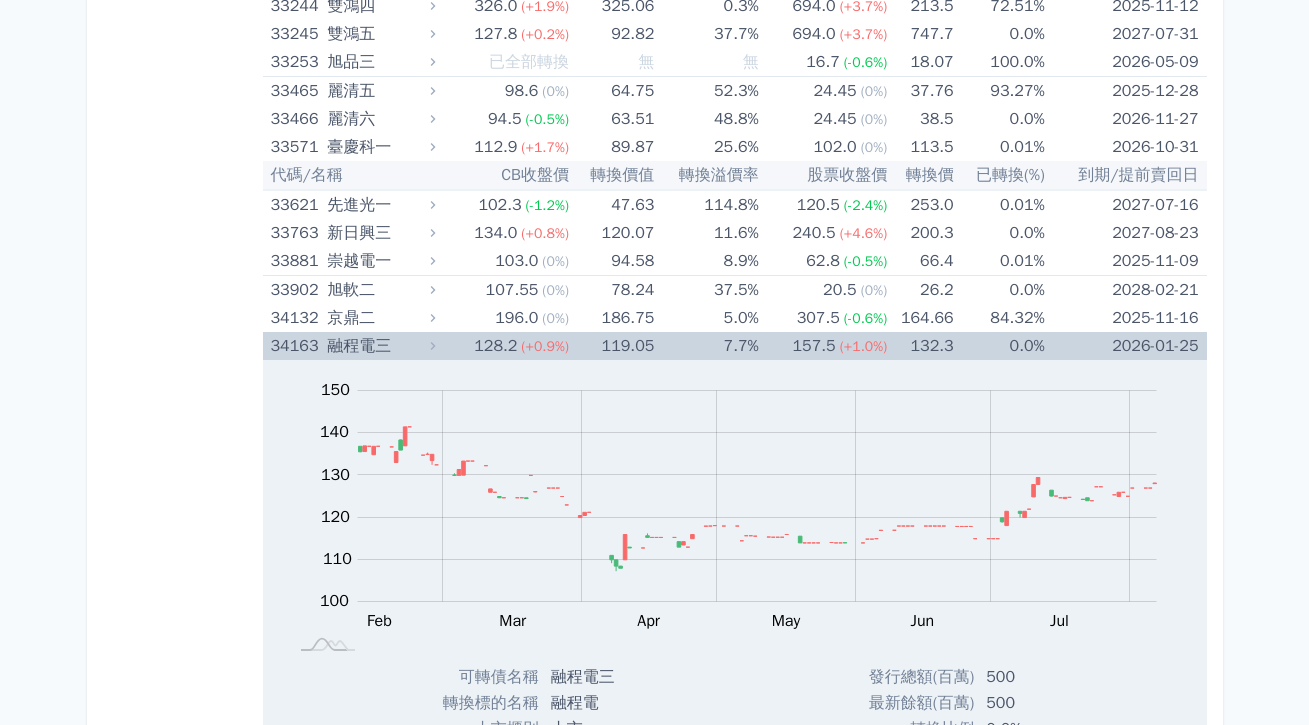 click on "7.7%" at bounding box center [706, 346] 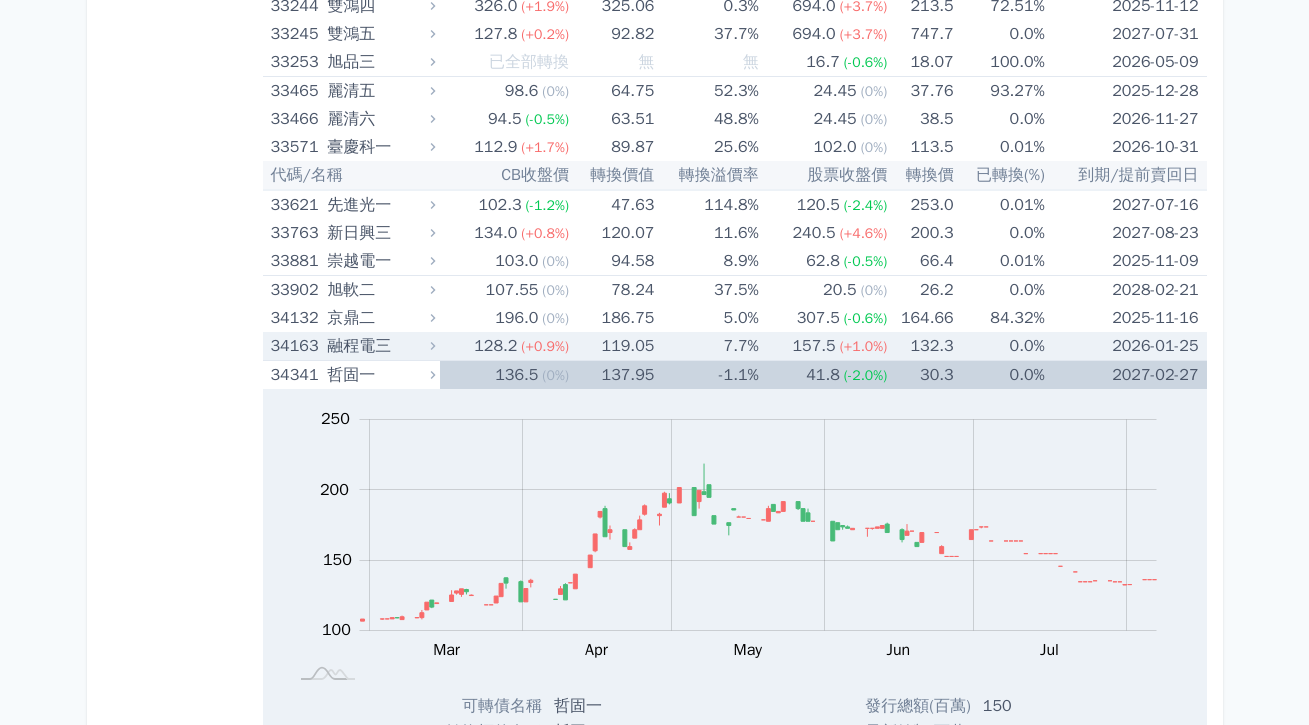 click on "7.7%" at bounding box center (706, 346) 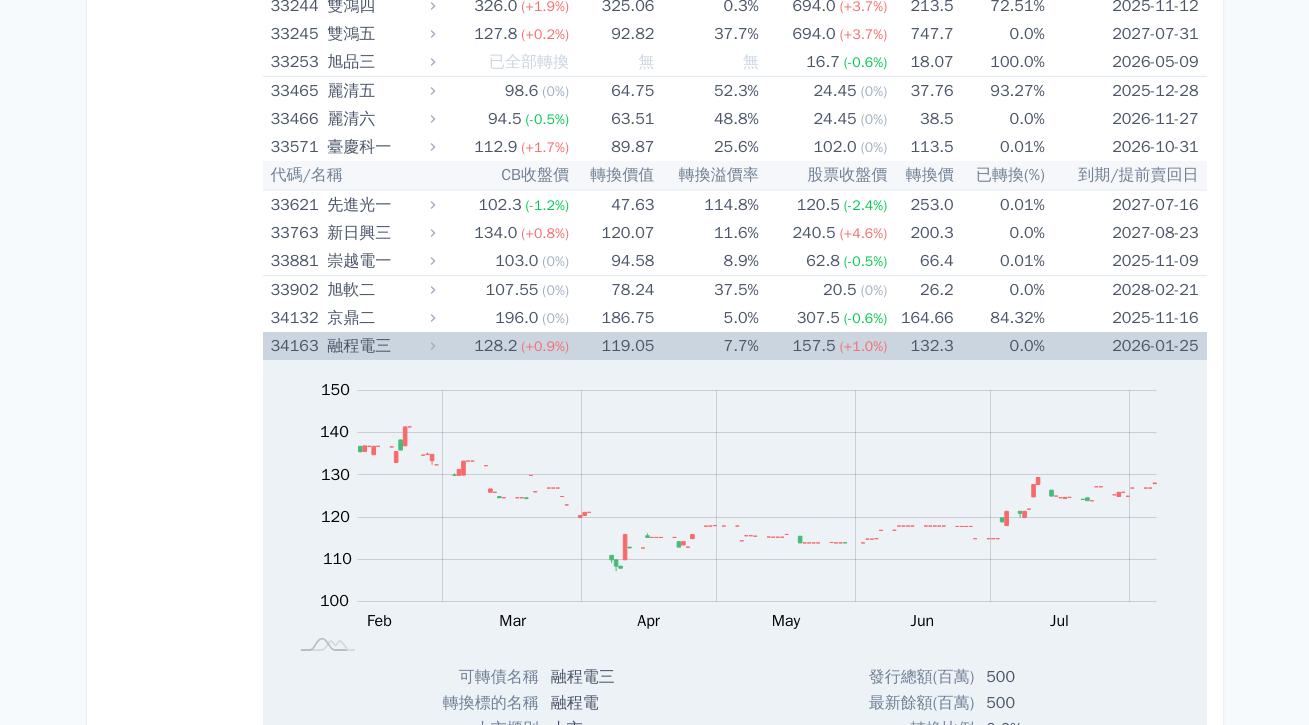 scroll, scrollTop: 4062, scrollLeft: 0, axis: vertical 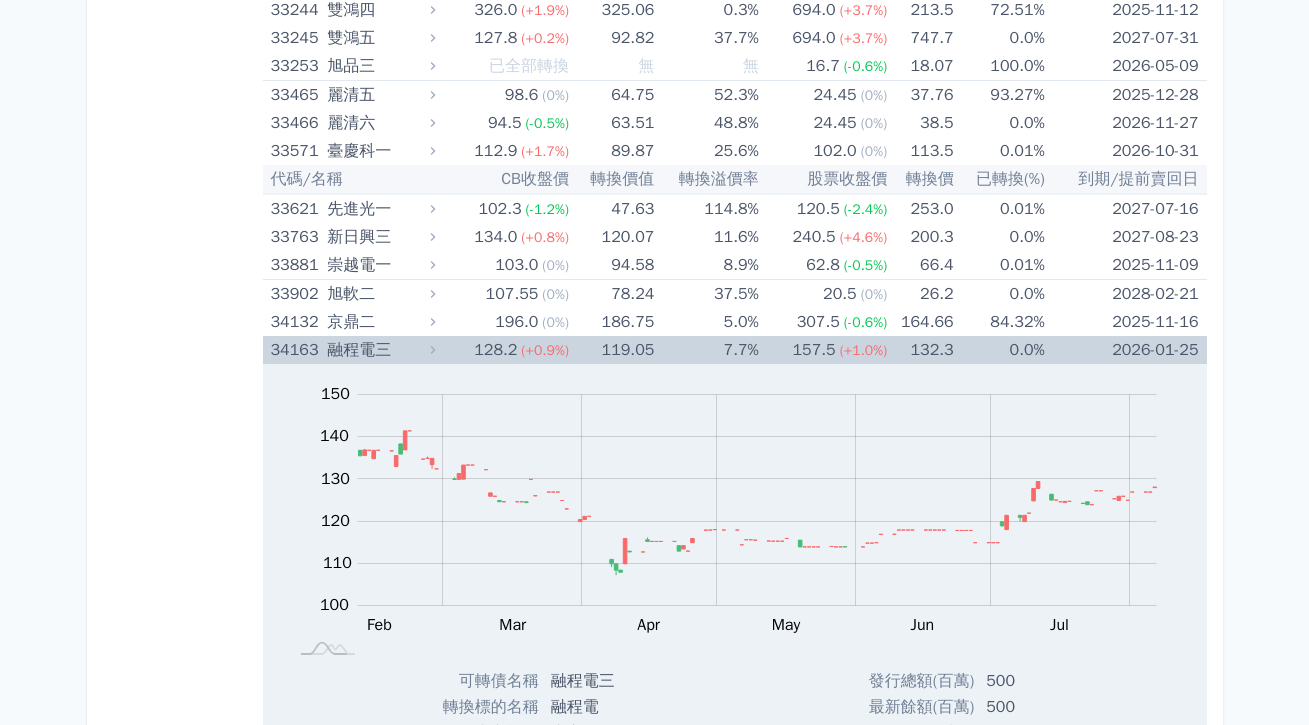 click on "7.7%" at bounding box center [706, 350] 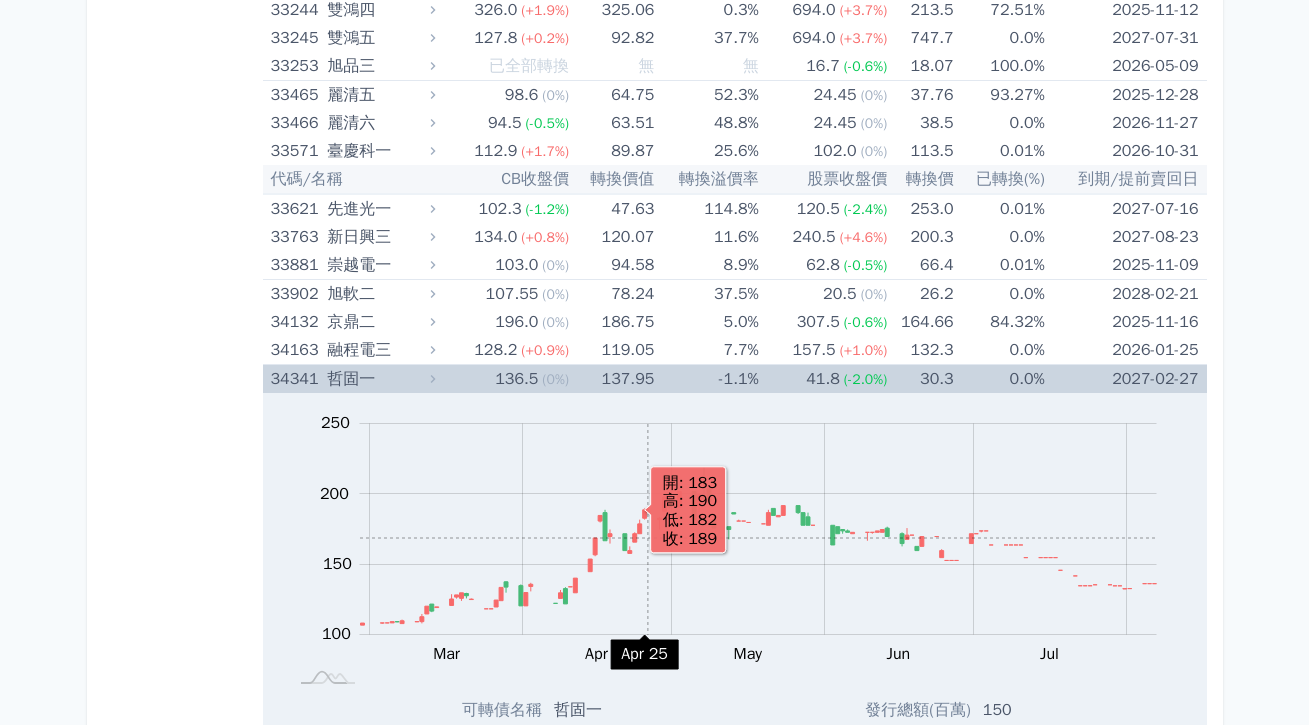 scroll, scrollTop: 4115, scrollLeft: 0, axis: vertical 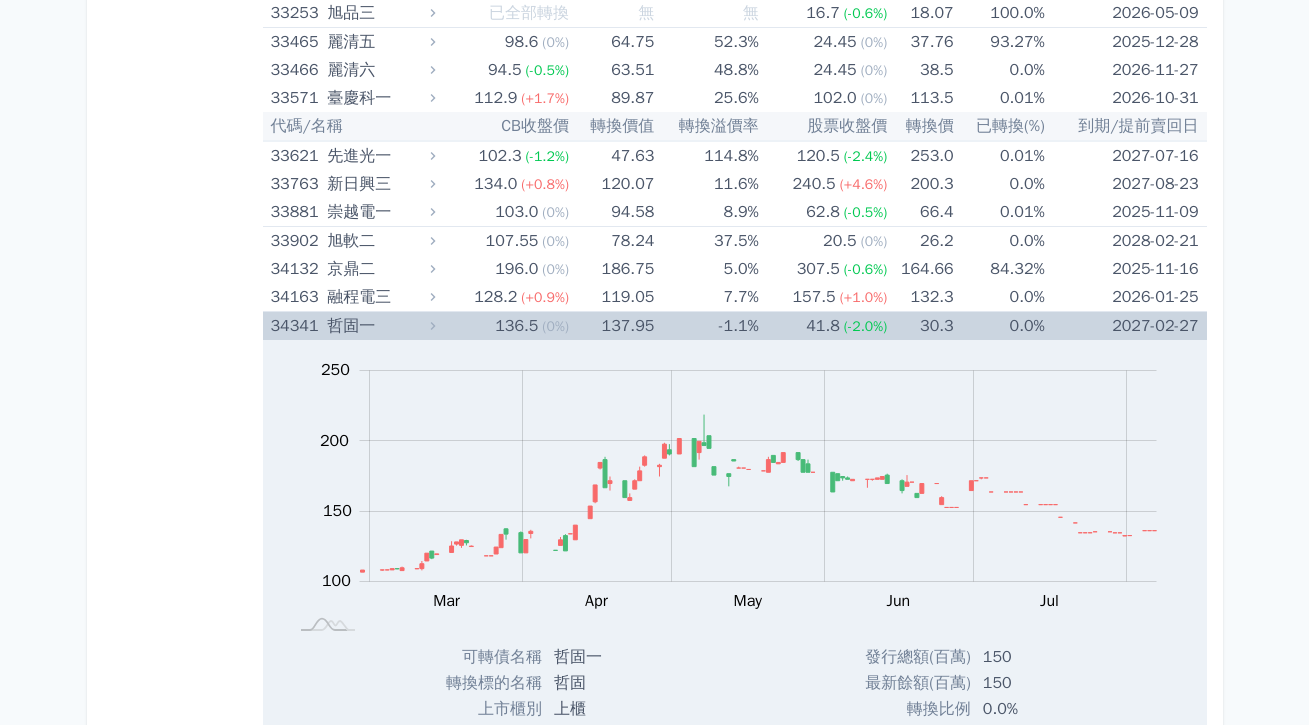 click 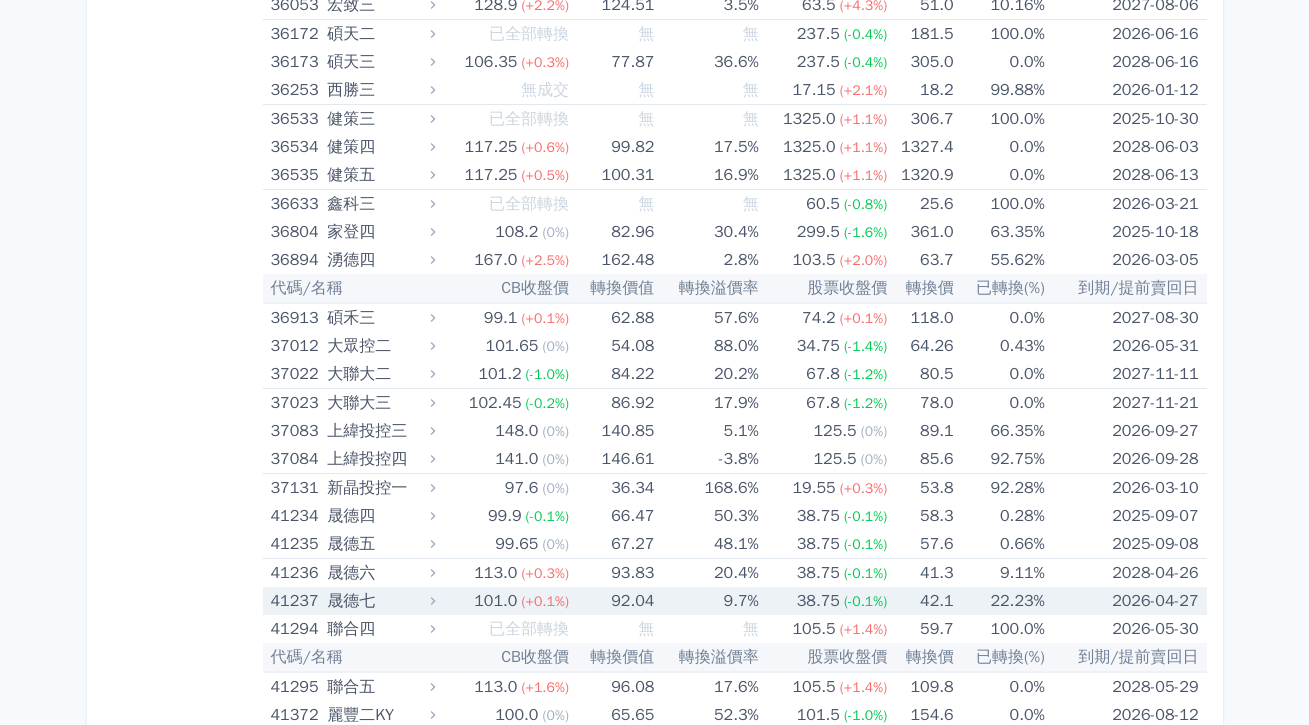 scroll, scrollTop: 5064, scrollLeft: 0, axis: vertical 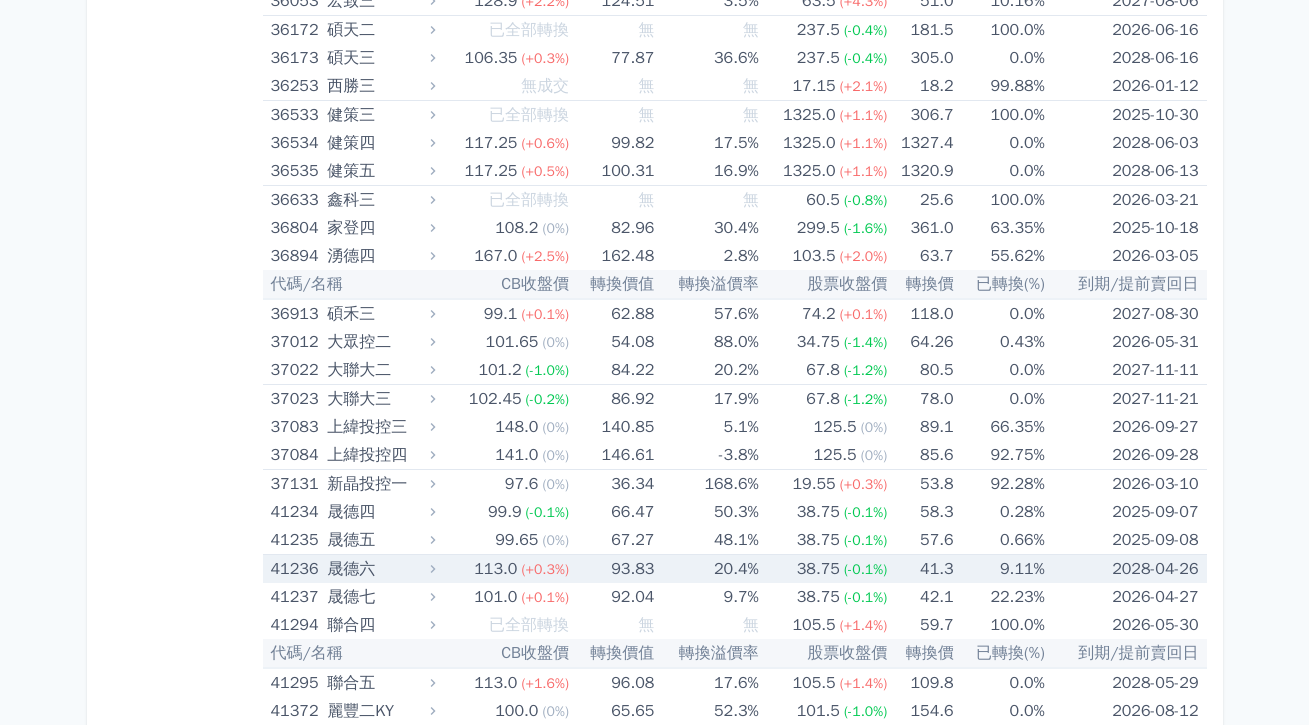 click on "113.0 (+0.3%)" at bounding box center (504, 569) 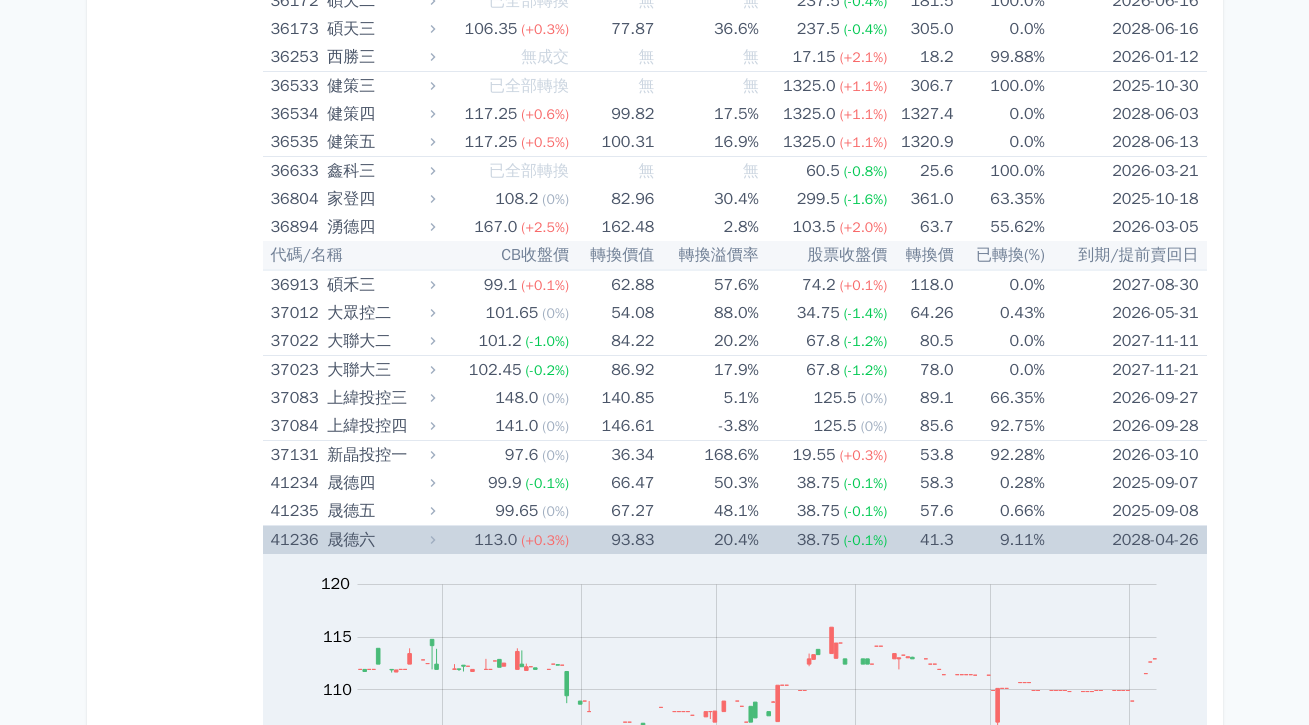 scroll, scrollTop: 5139, scrollLeft: 0, axis: vertical 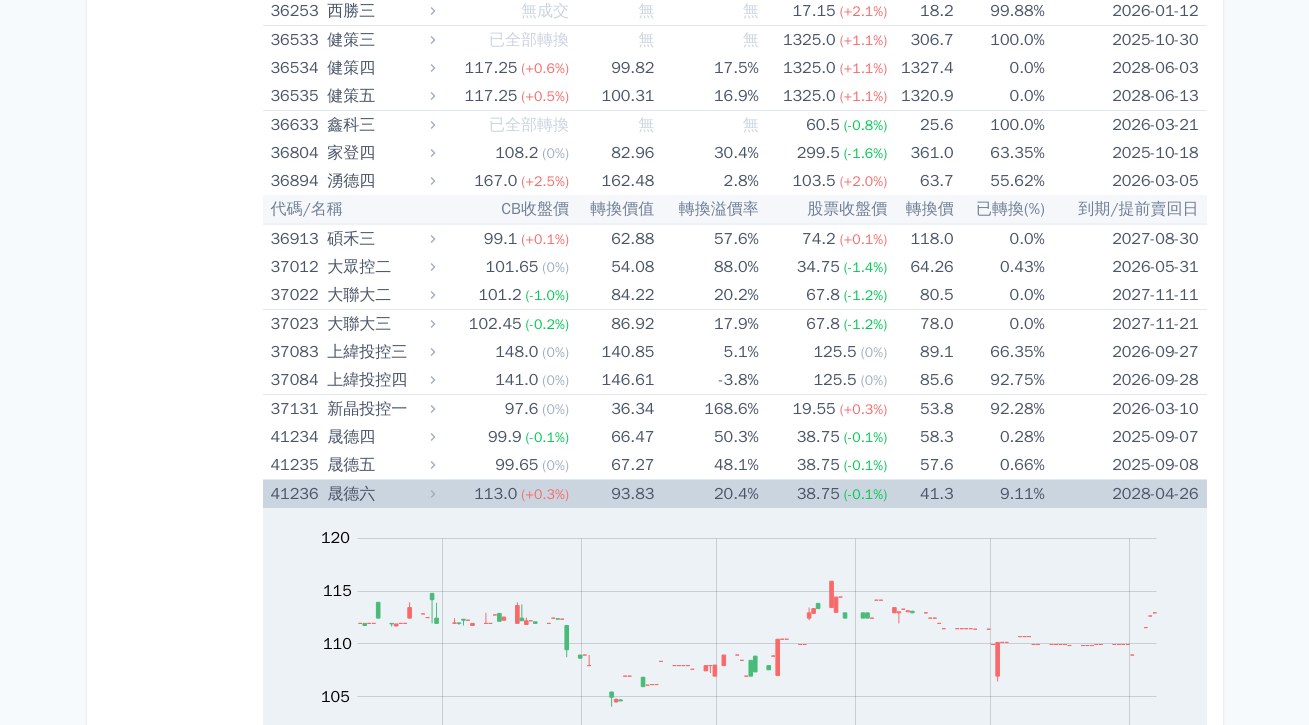 click on "113.0 (+0.3%)" at bounding box center (504, 494) 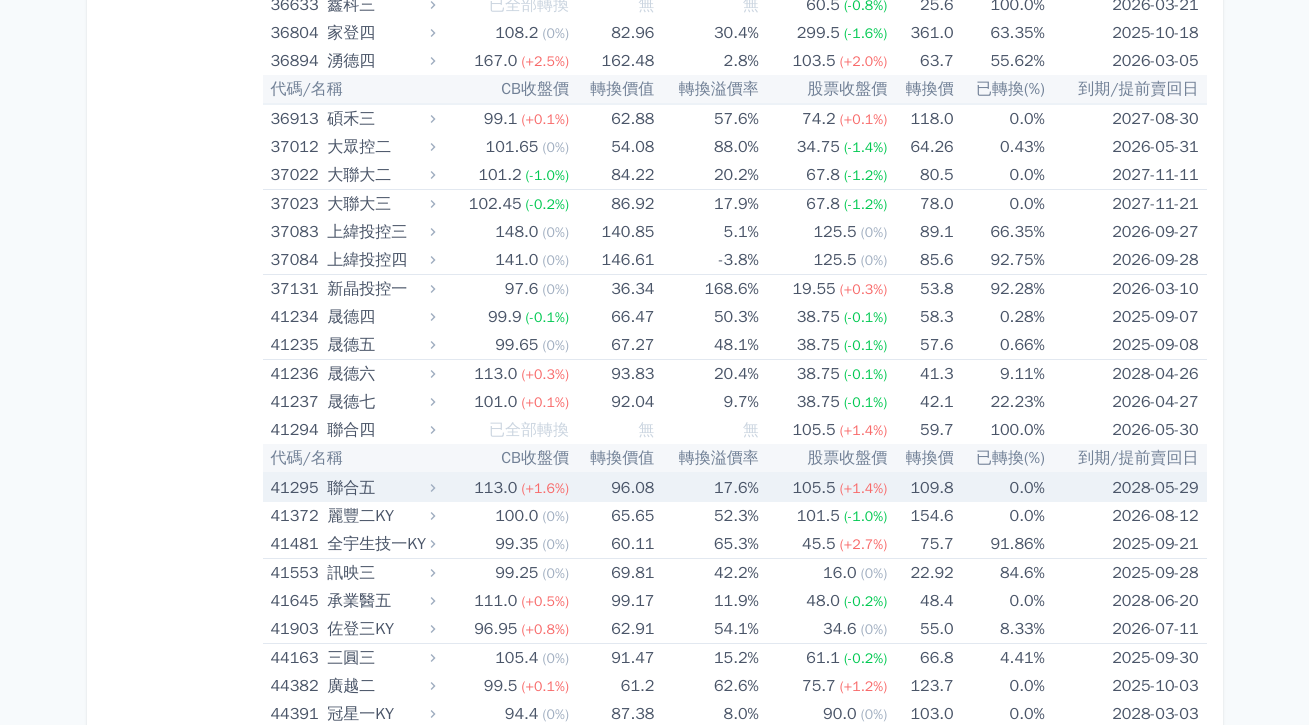 scroll, scrollTop: 5276, scrollLeft: 0, axis: vertical 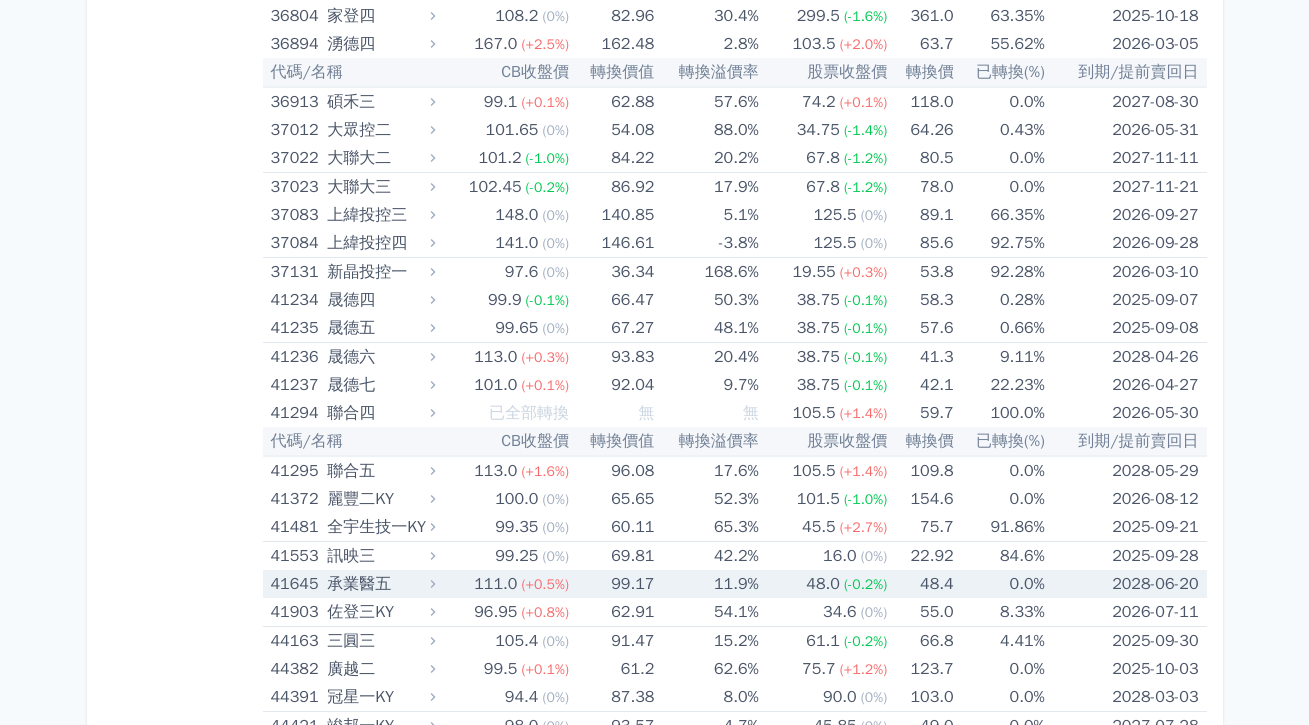 click on "(+0.5%)" at bounding box center [545, 584] 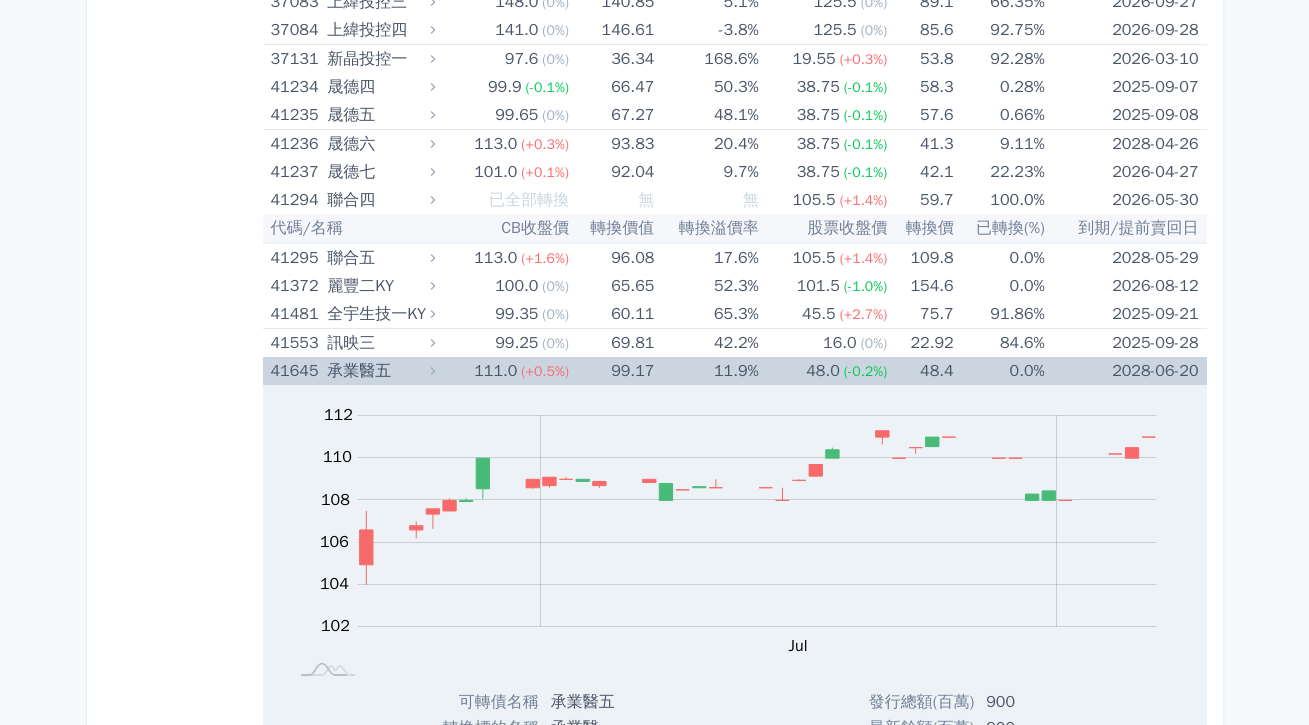 scroll, scrollTop: 5627, scrollLeft: 0, axis: vertical 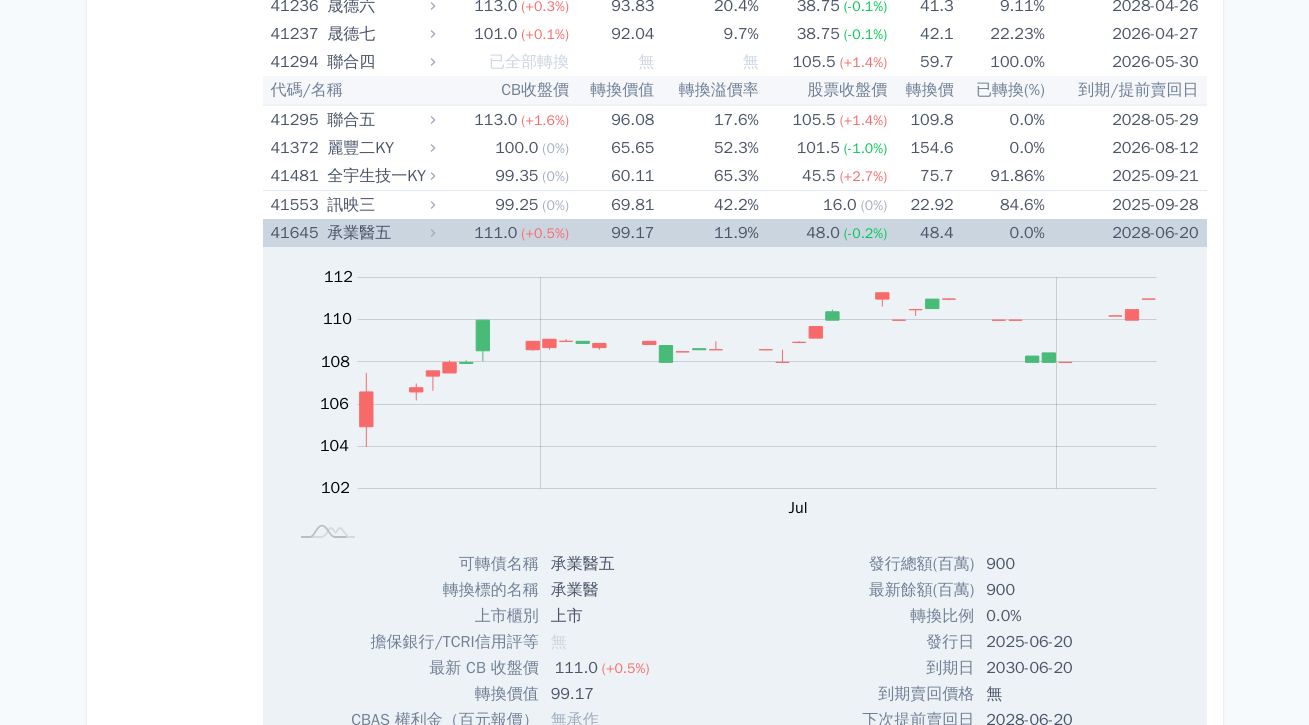 click on "Zoom Out 104 98 100 102 104 106 108 110 112 114 L Jun 16 Jun 23 Jun 30 Jul 07 Jul 14 Sep Aug Jul Jun 開: 106.6 高: 107 低: 106.2 收: 106.8 100% Chart created using amCharts library Jun 23" at bounding box center [733, 399] 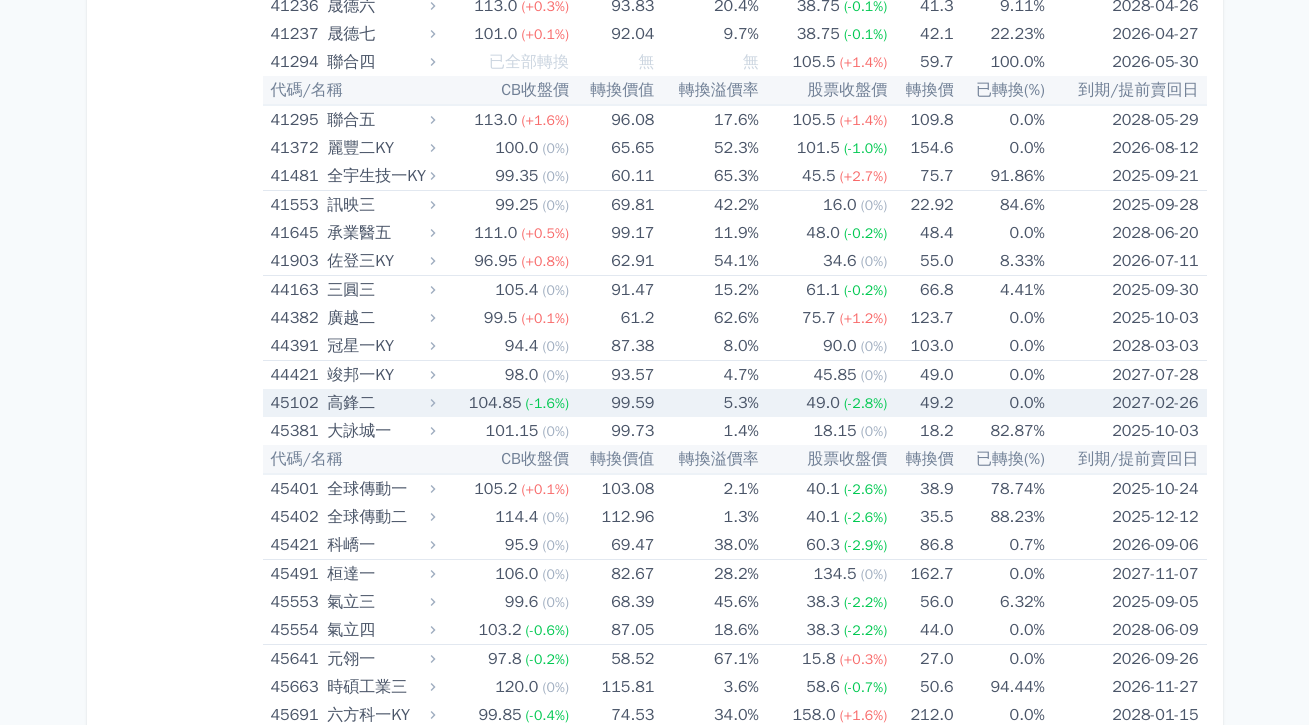 click on "104.85" at bounding box center (495, 403) 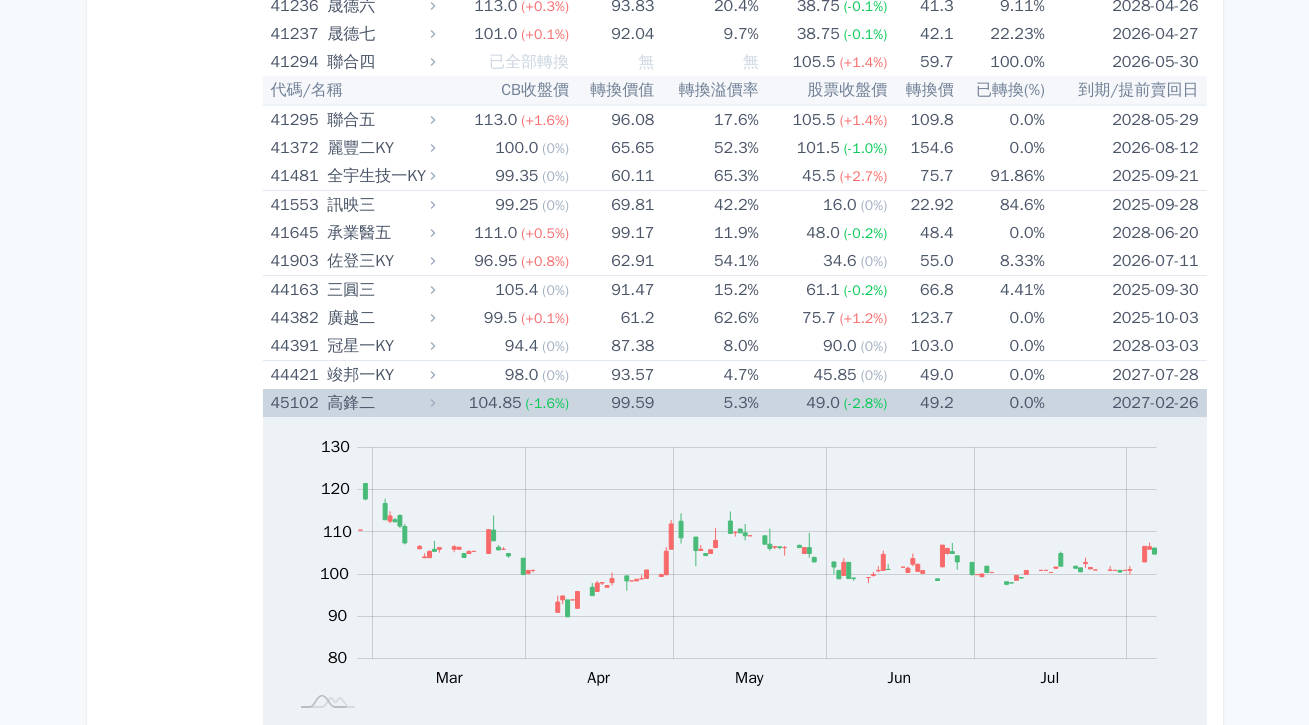 click on "98.0 (0%)" at bounding box center (504, 375) 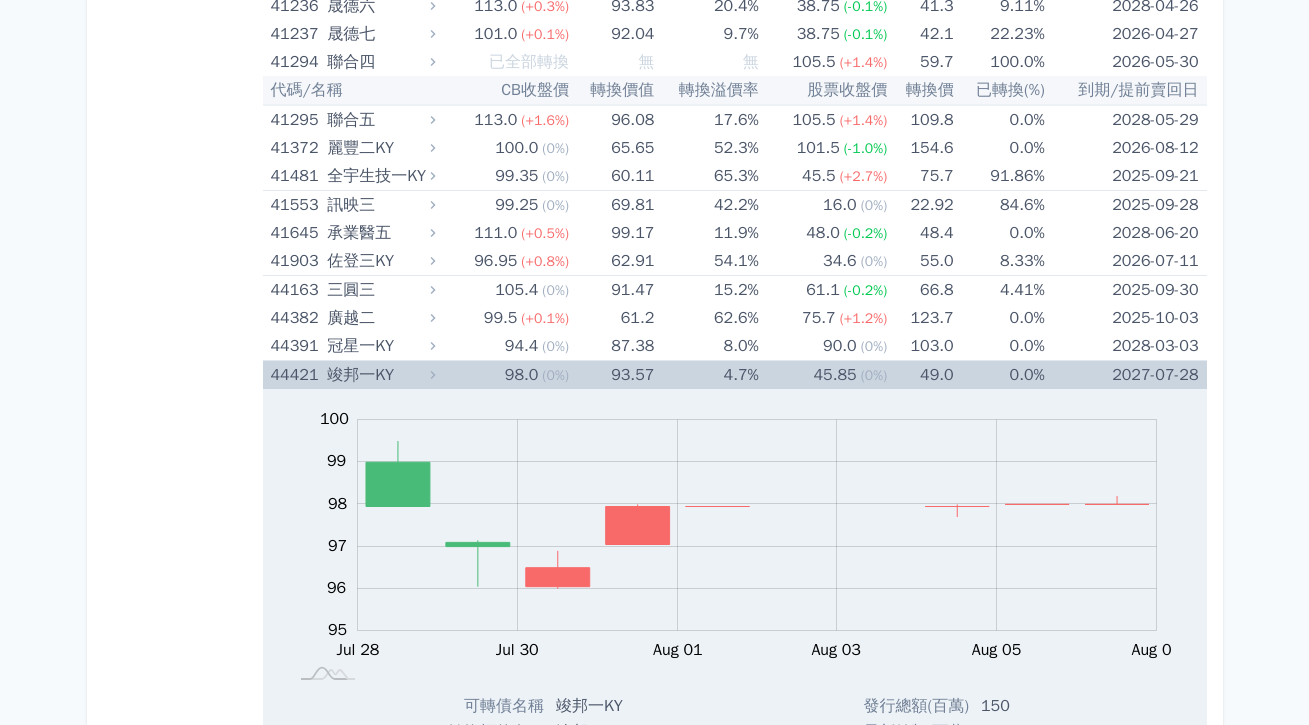 click on "44421
竣邦一KY" at bounding box center (356, 375) 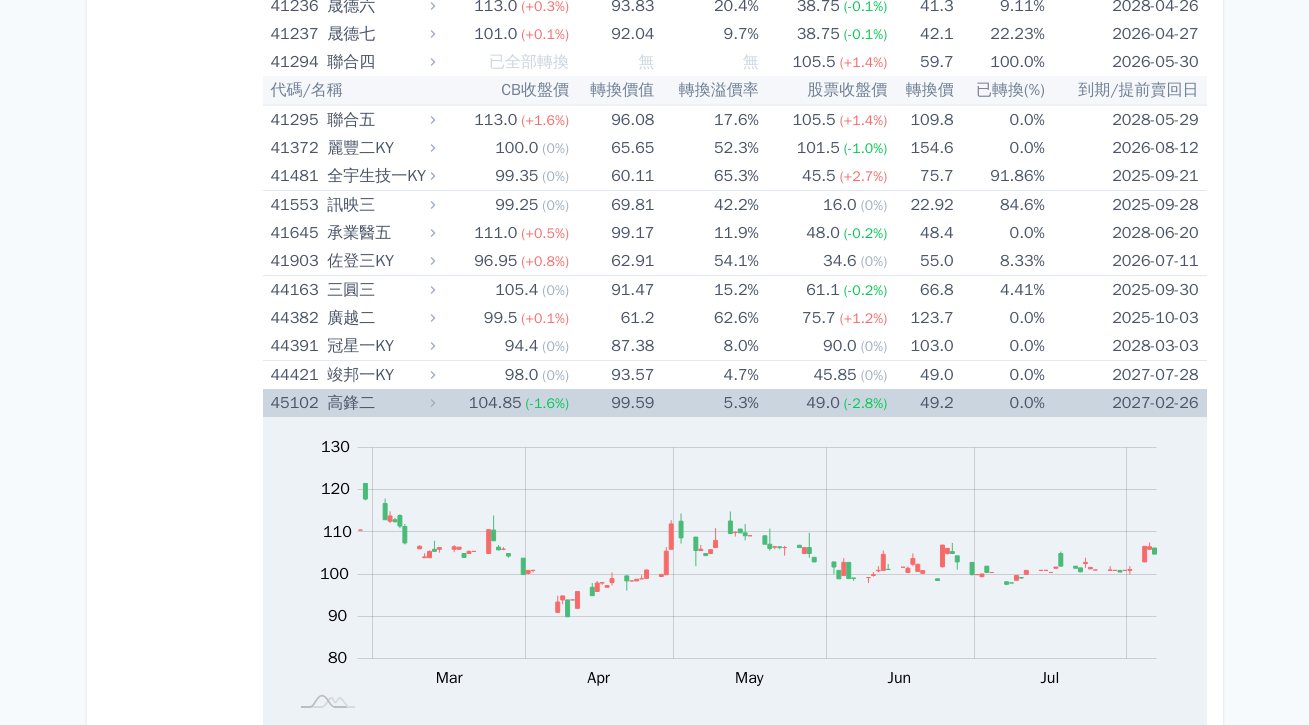 click on "45102
高鋒二" at bounding box center [356, 403] 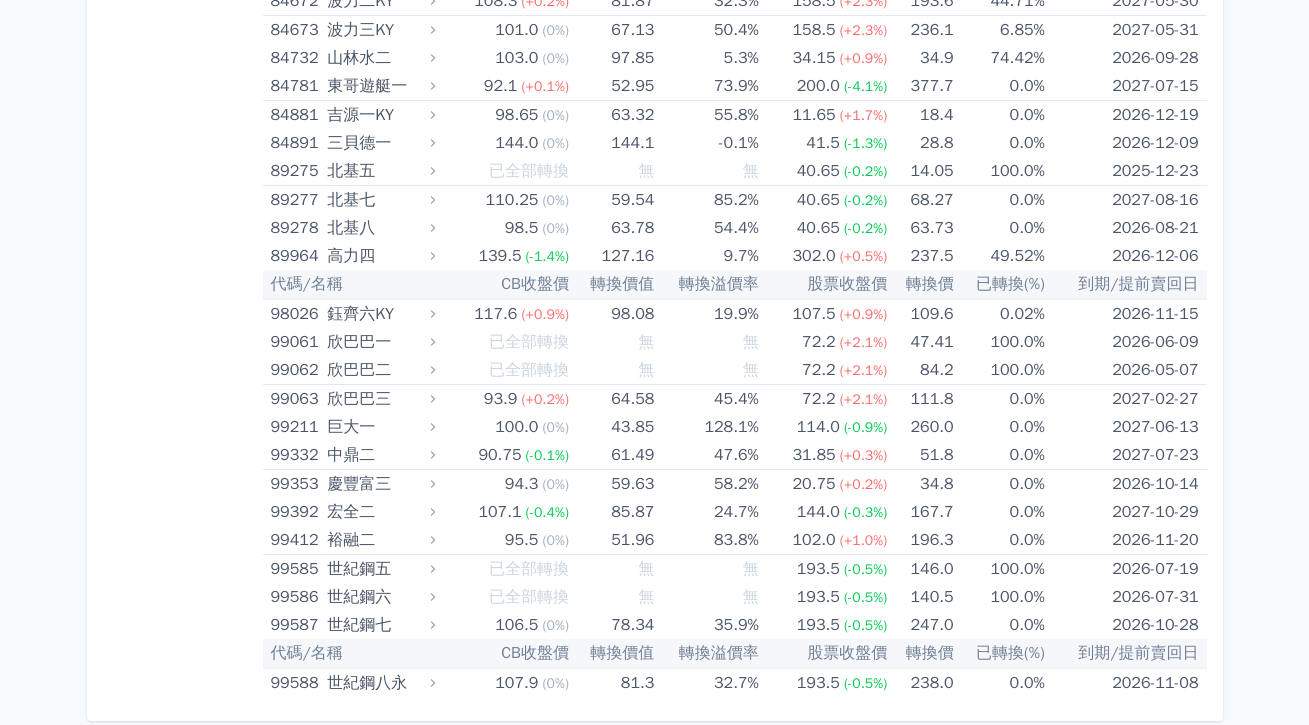 scroll, scrollTop: 11710, scrollLeft: 0, axis: vertical 